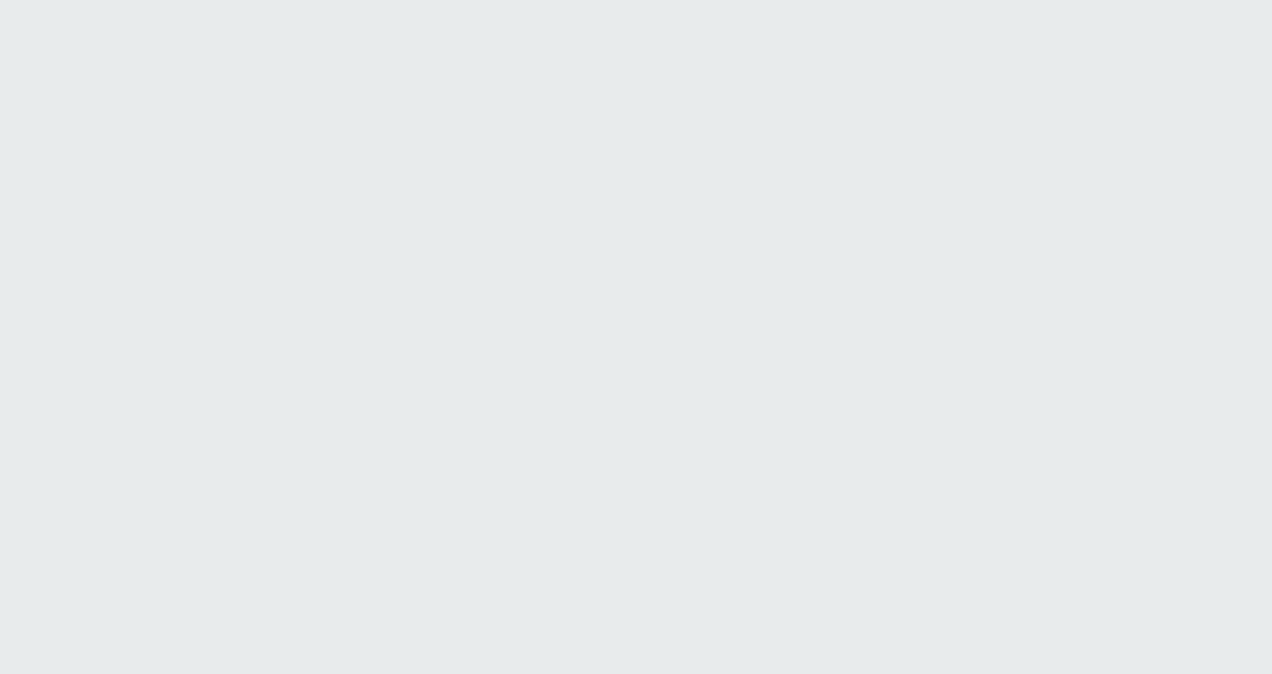scroll, scrollTop: 0, scrollLeft: 0, axis: both 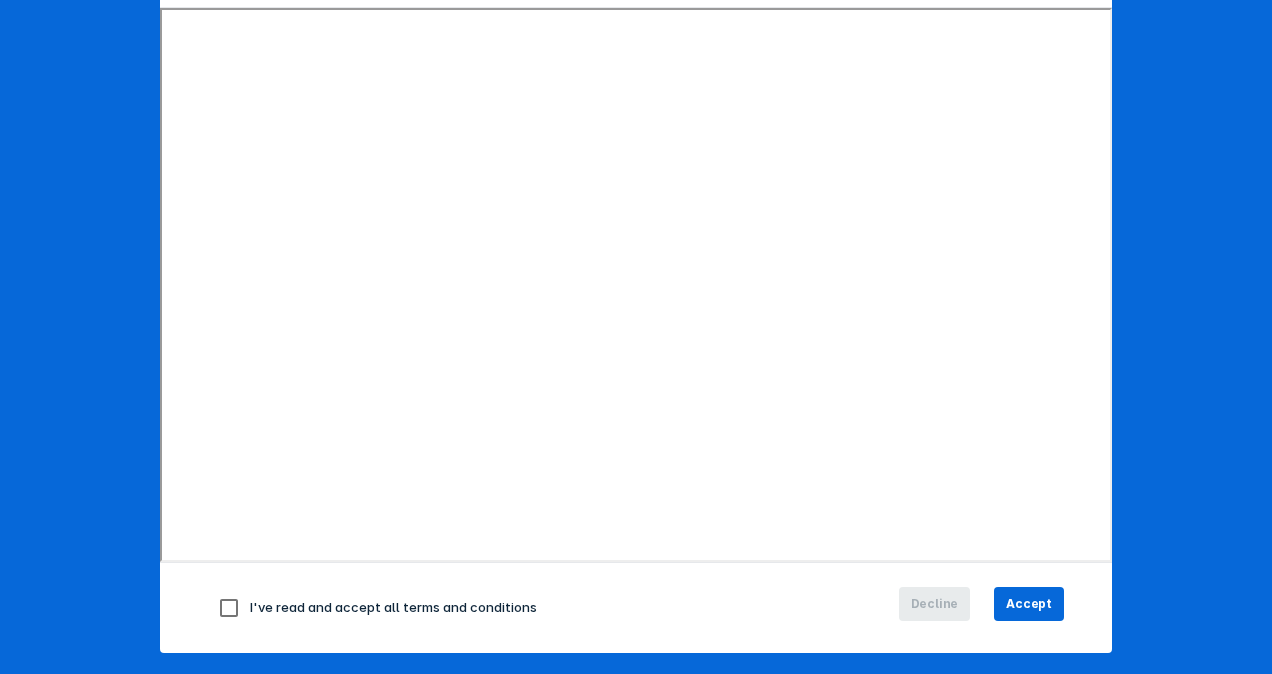 click at bounding box center [229, 608] 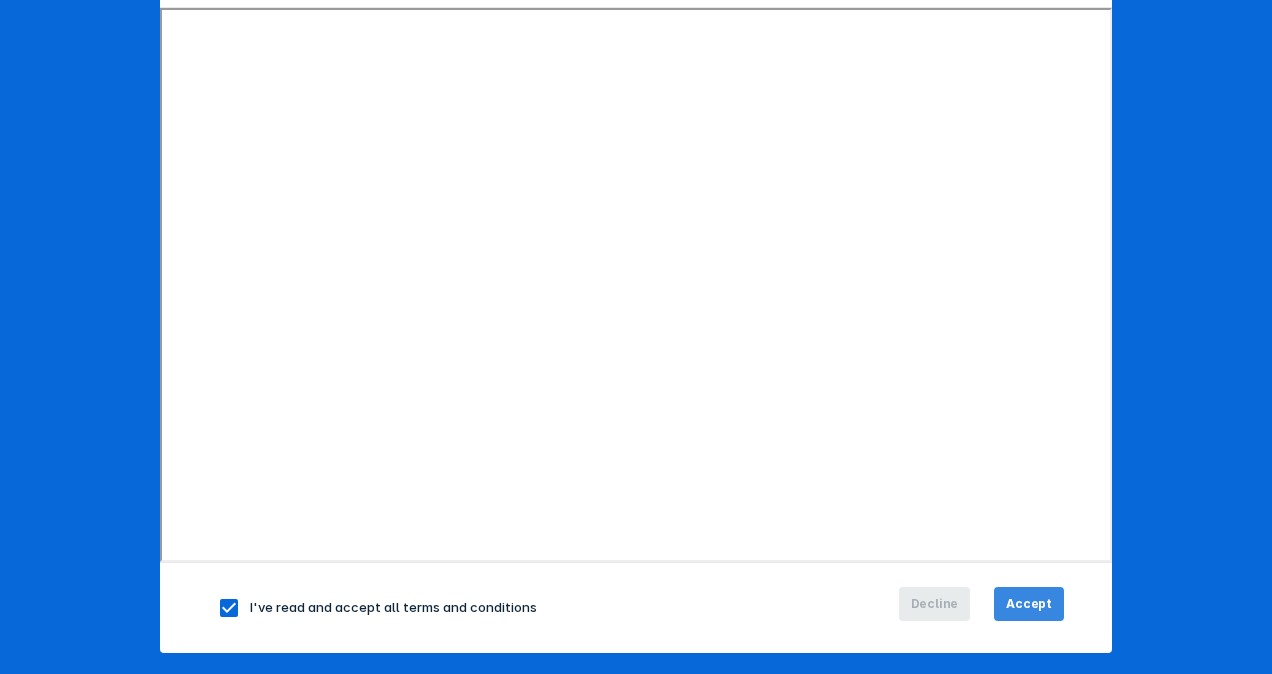 click on "Accept" at bounding box center [1029, 604] 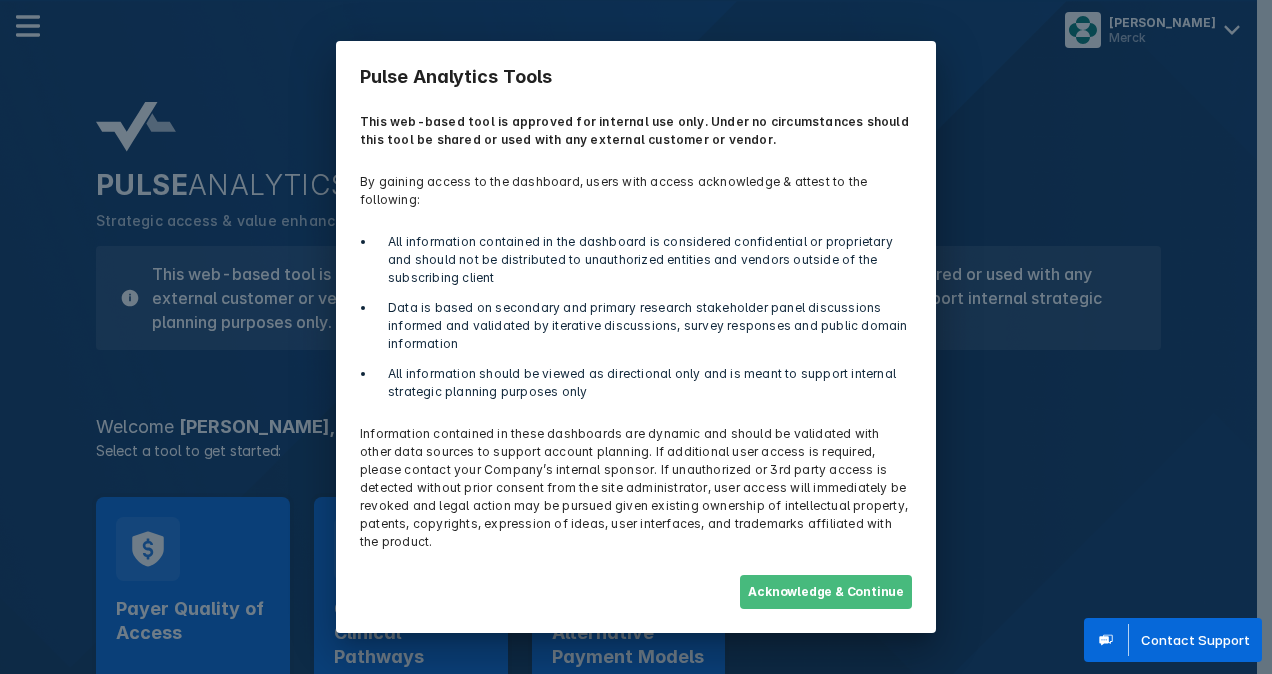 click on "Acknowledge & Continue" at bounding box center [826, 592] 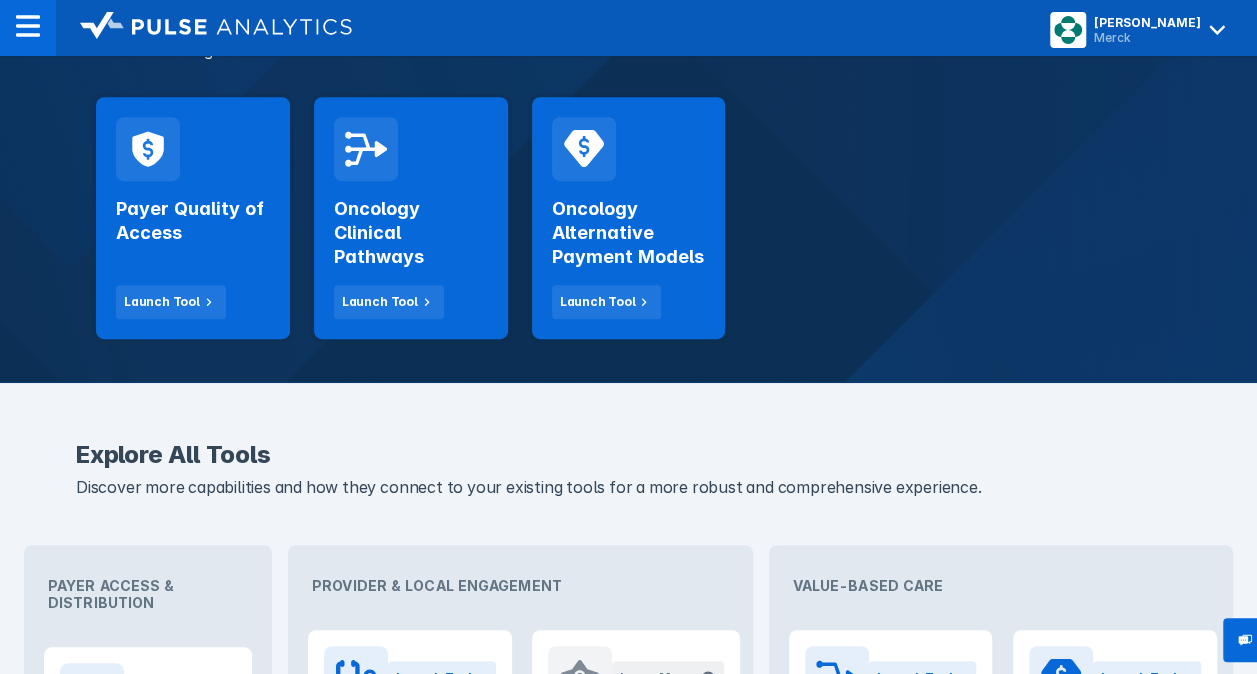 scroll, scrollTop: 498, scrollLeft: 0, axis: vertical 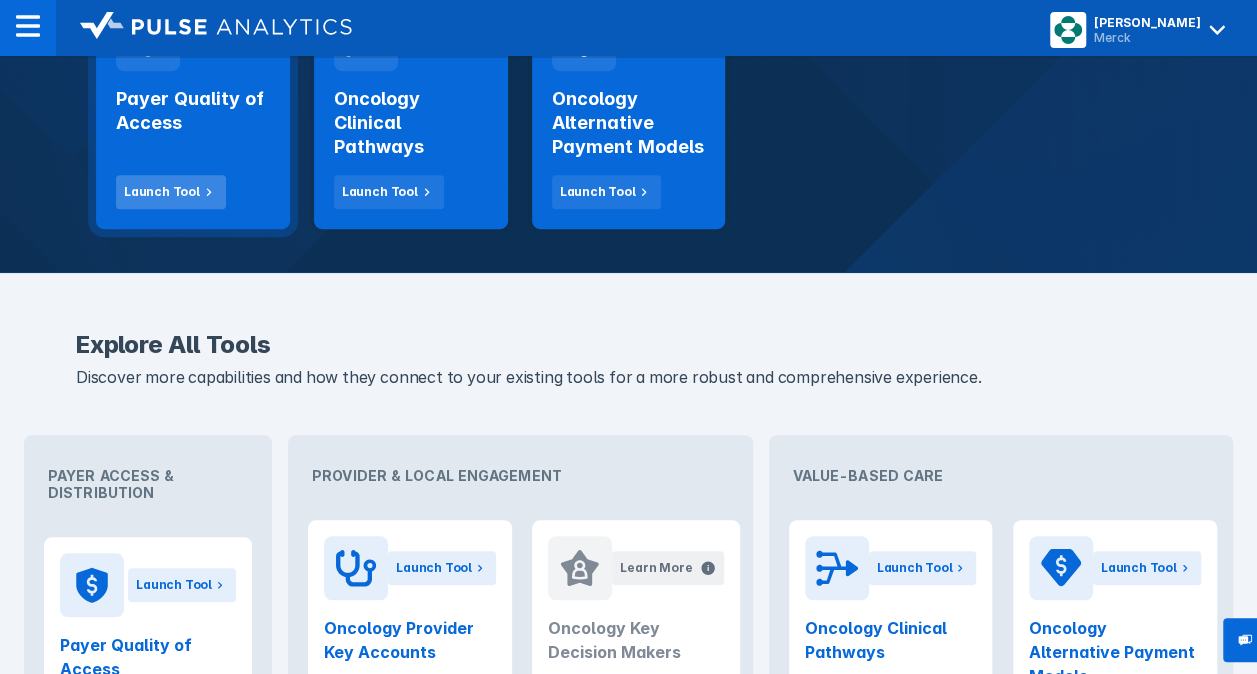 click on "Launch Tool" at bounding box center [162, 192] 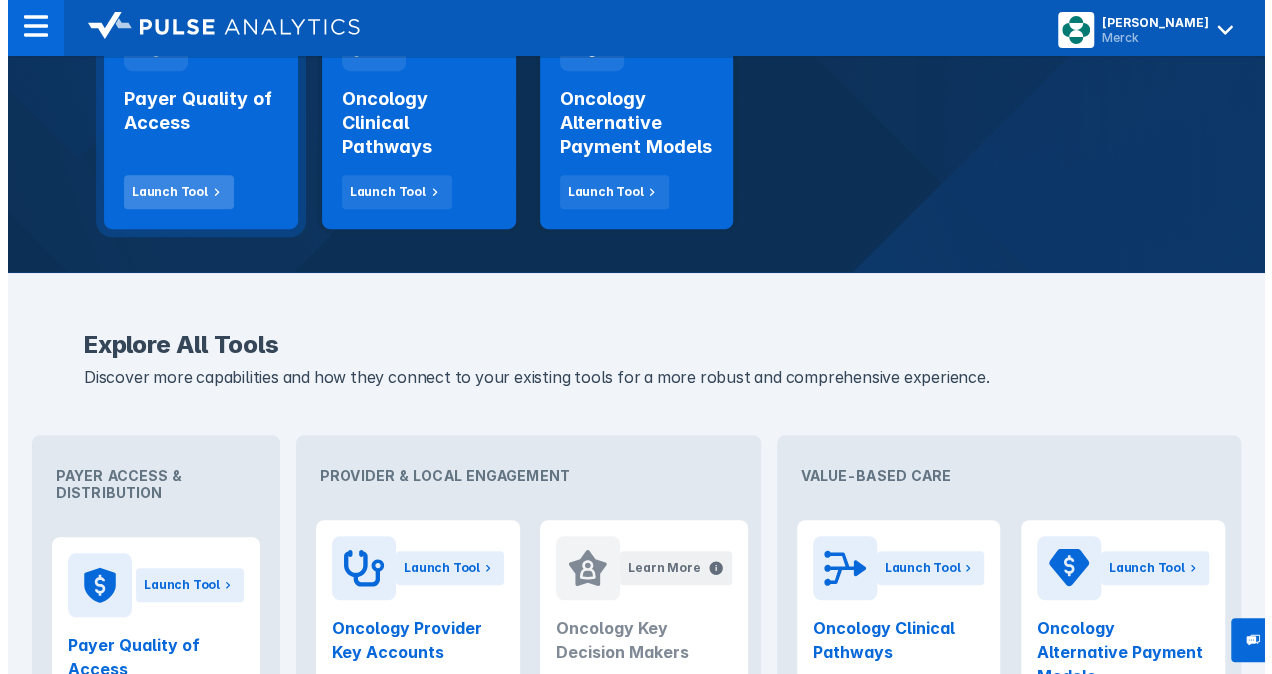 scroll, scrollTop: 0, scrollLeft: 0, axis: both 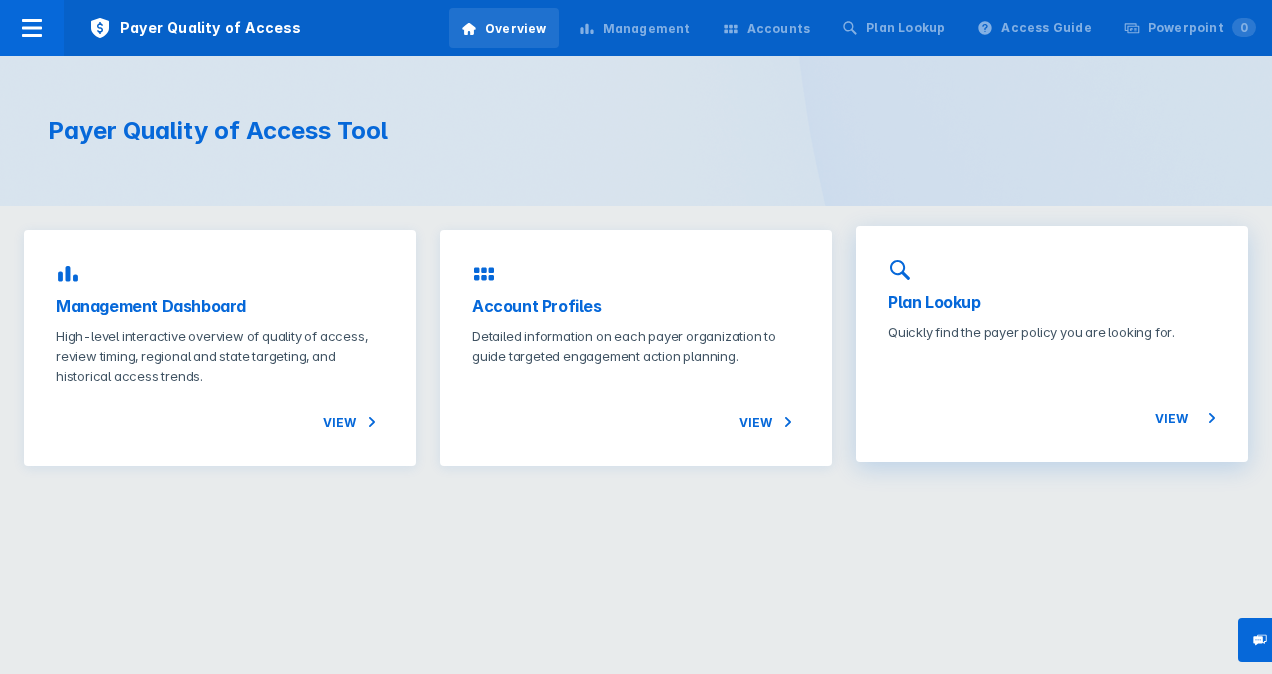 click on "View" at bounding box center [1185, 418] 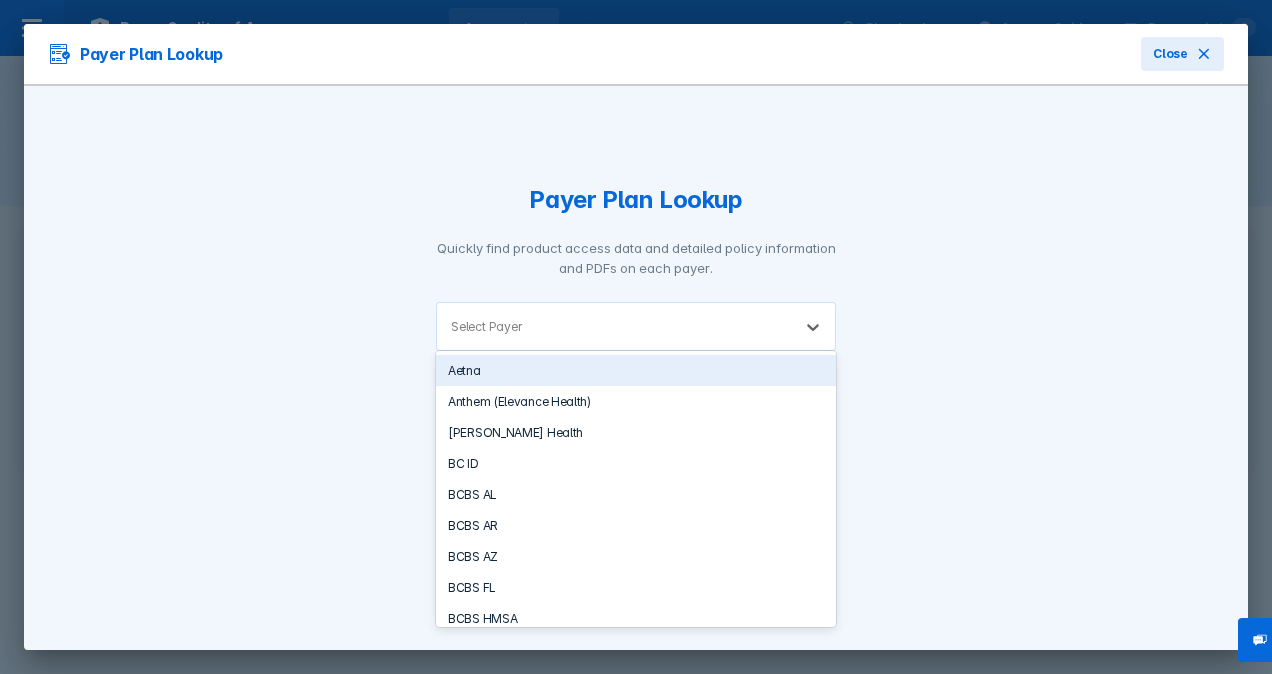 click at bounding box center [651, 326] 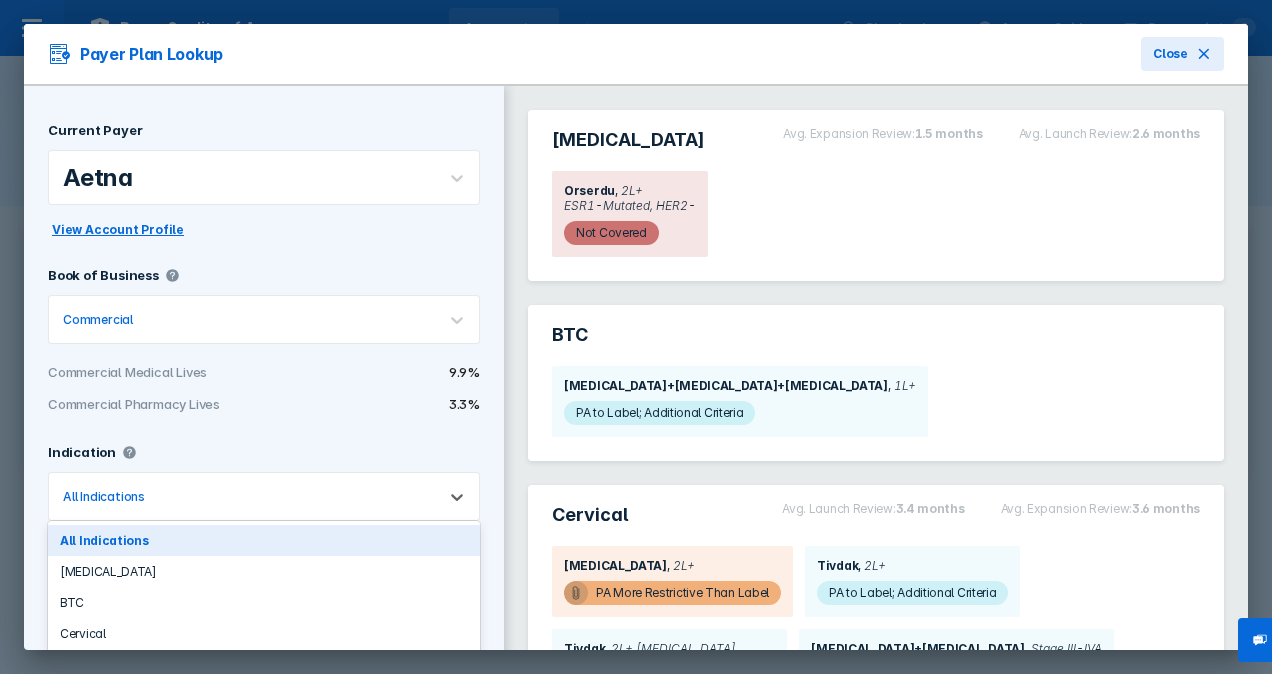 click at bounding box center [285, 496] 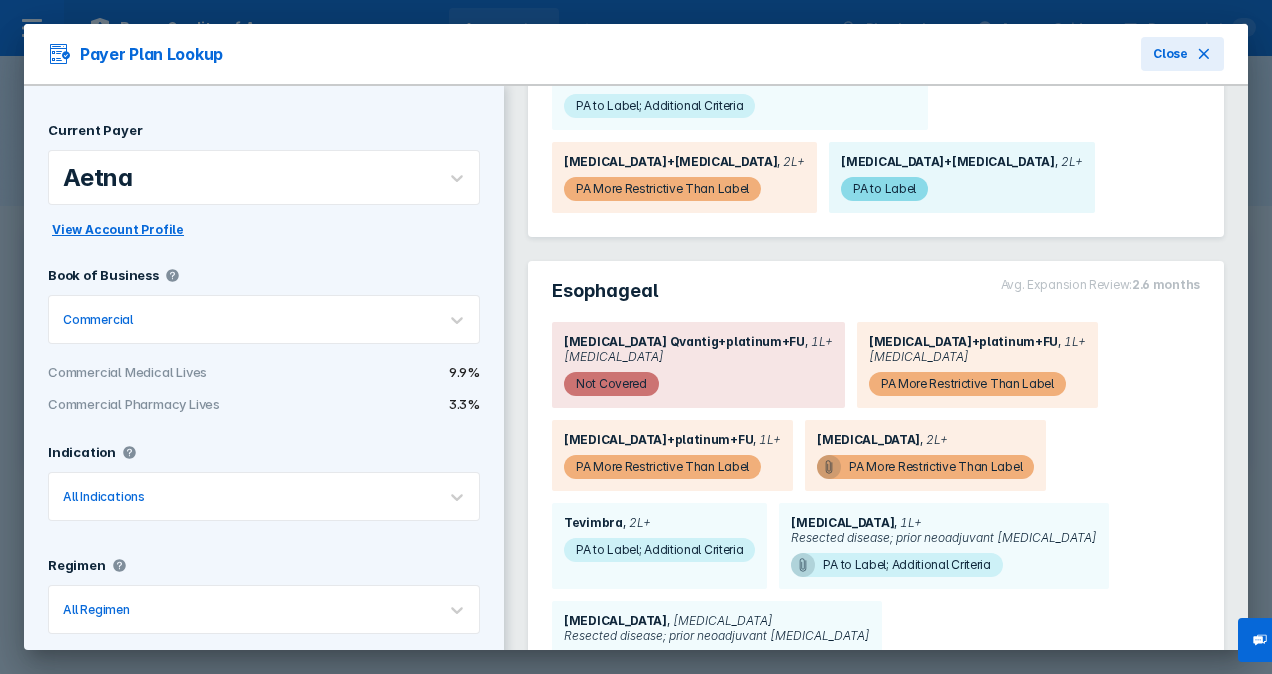 scroll, scrollTop: 2784, scrollLeft: 0, axis: vertical 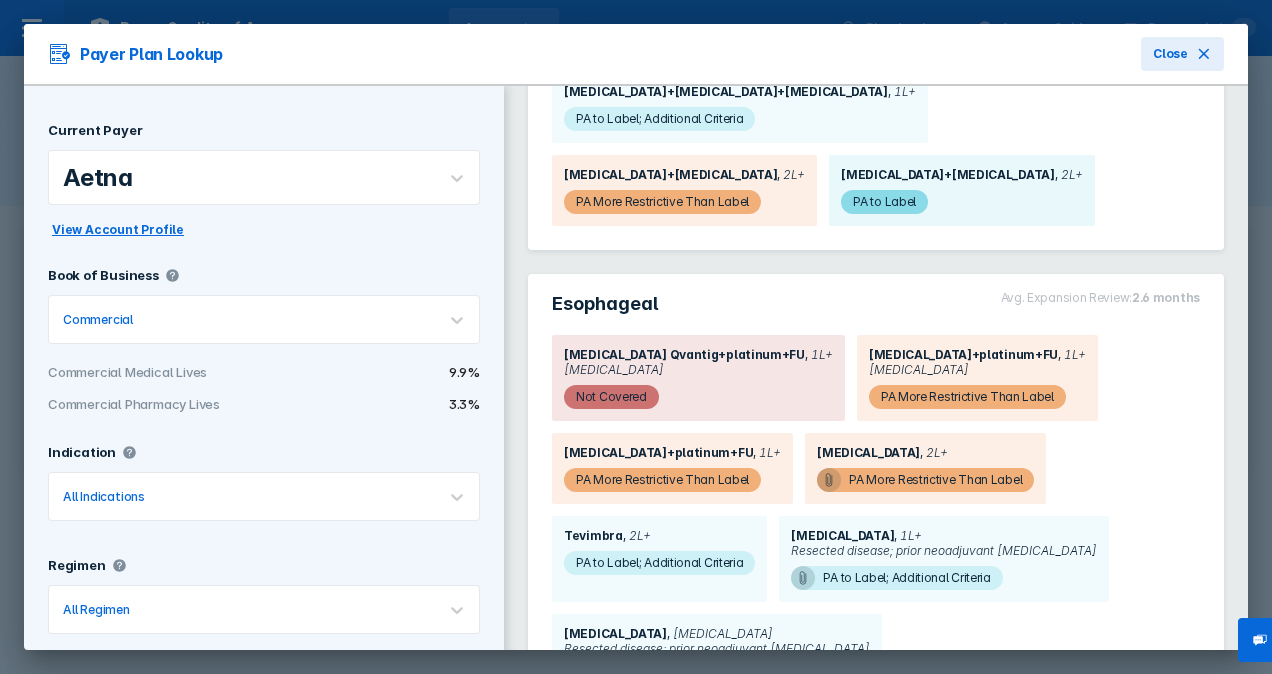 click on "1L+" at bounding box center [767, 452] 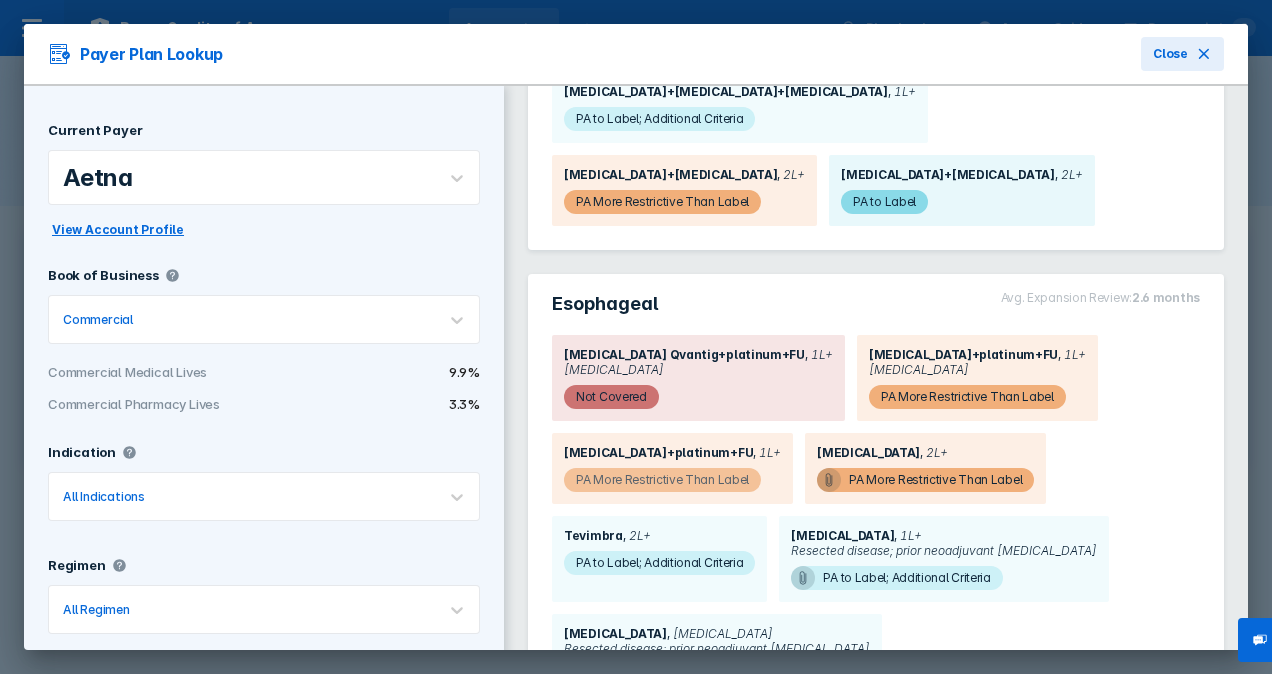 click on "PA More Restrictive Than Label" at bounding box center [662, 202] 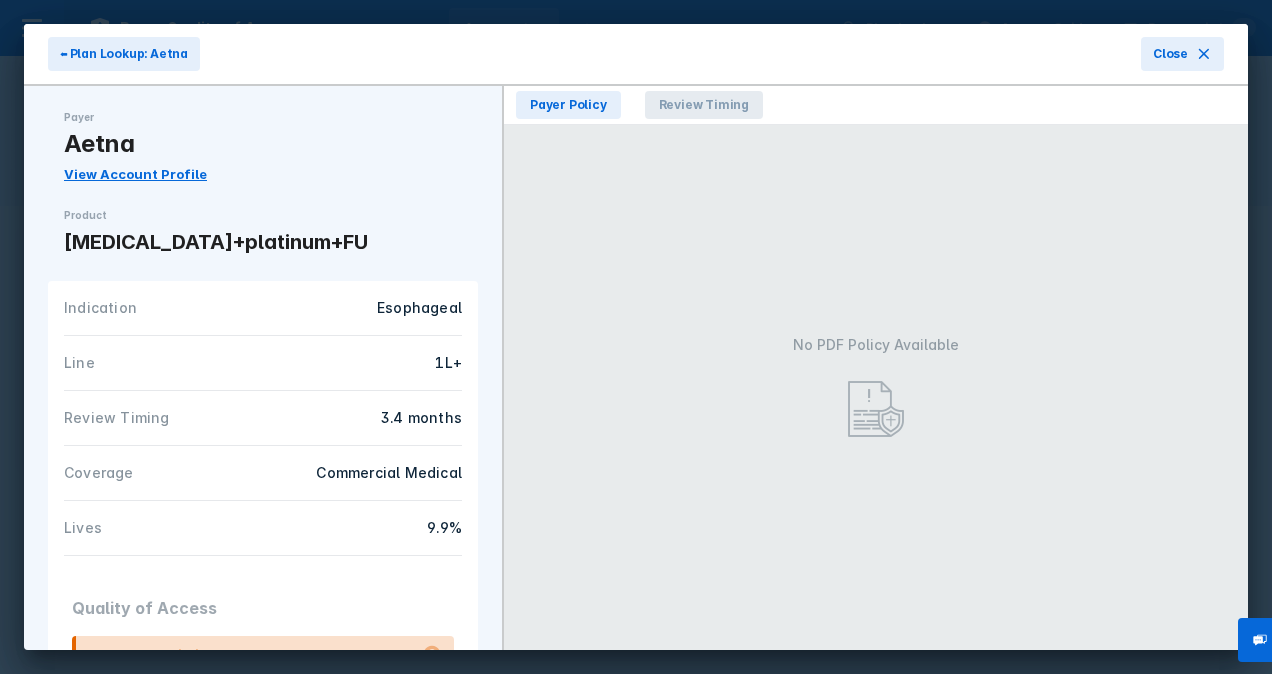 click on "Review Timing" at bounding box center (704, 105) 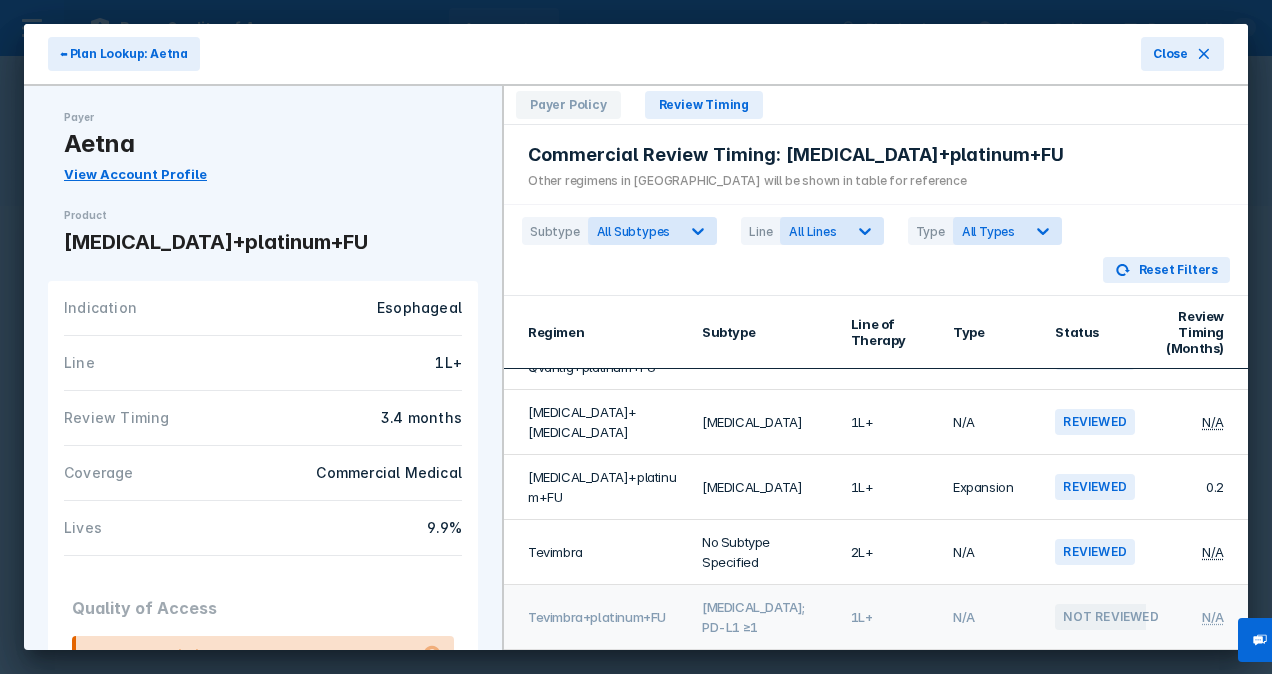 scroll, scrollTop: 0, scrollLeft: 0, axis: both 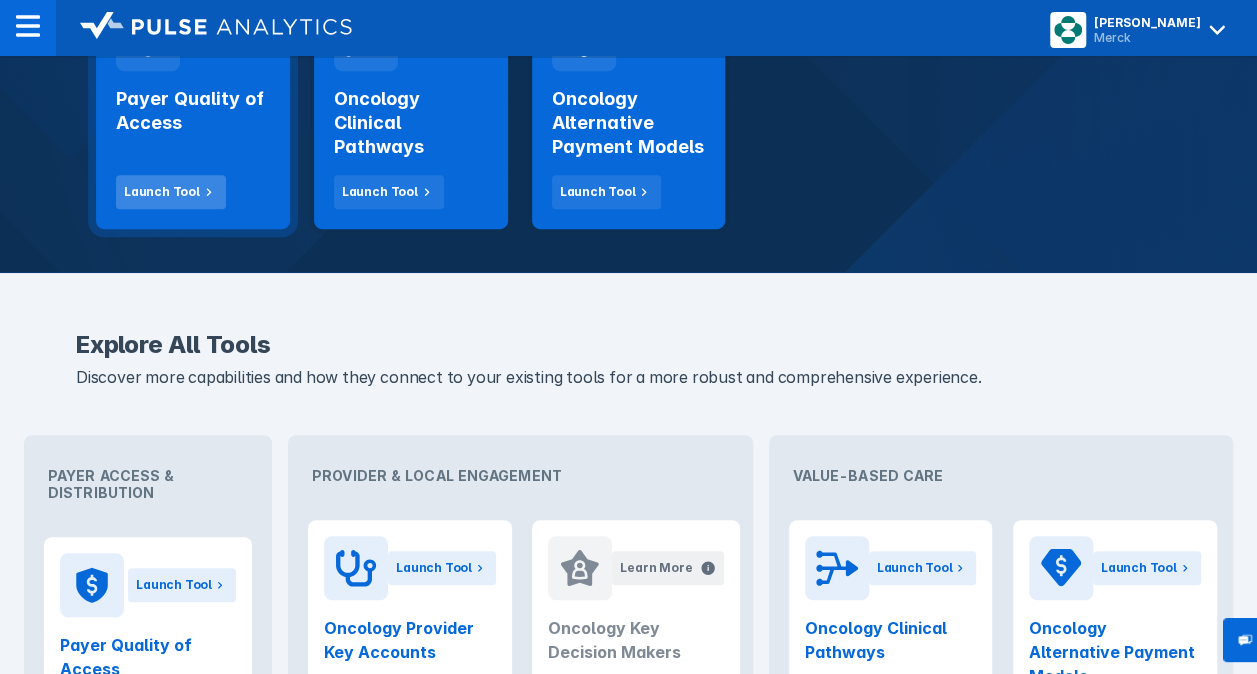 click on "Launch Tool" at bounding box center [162, 192] 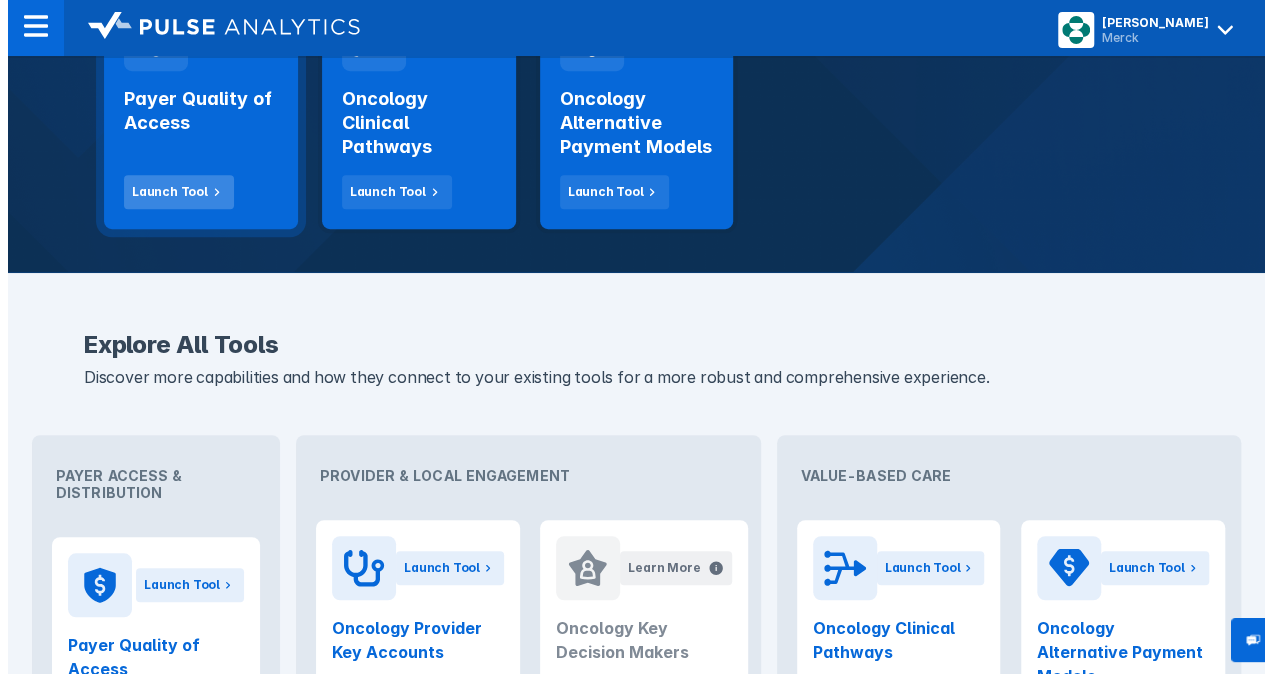 scroll, scrollTop: 0, scrollLeft: 0, axis: both 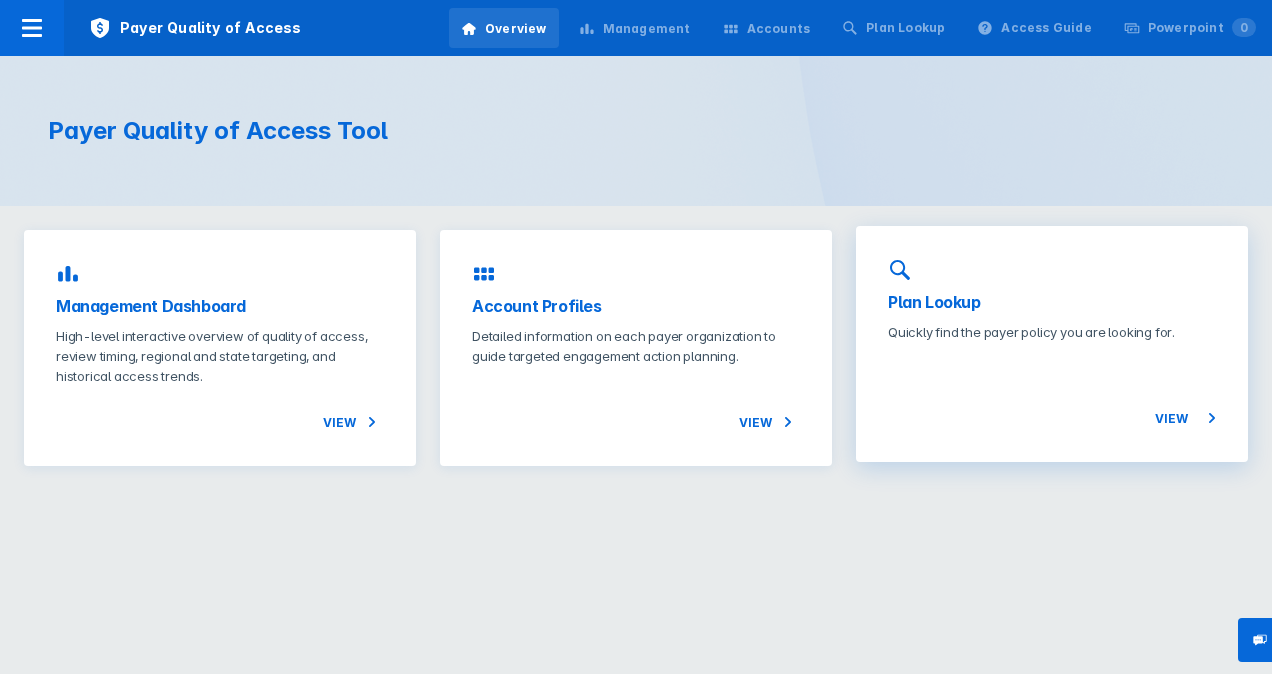 click on "Plan Lookup" at bounding box center (1052, 302) 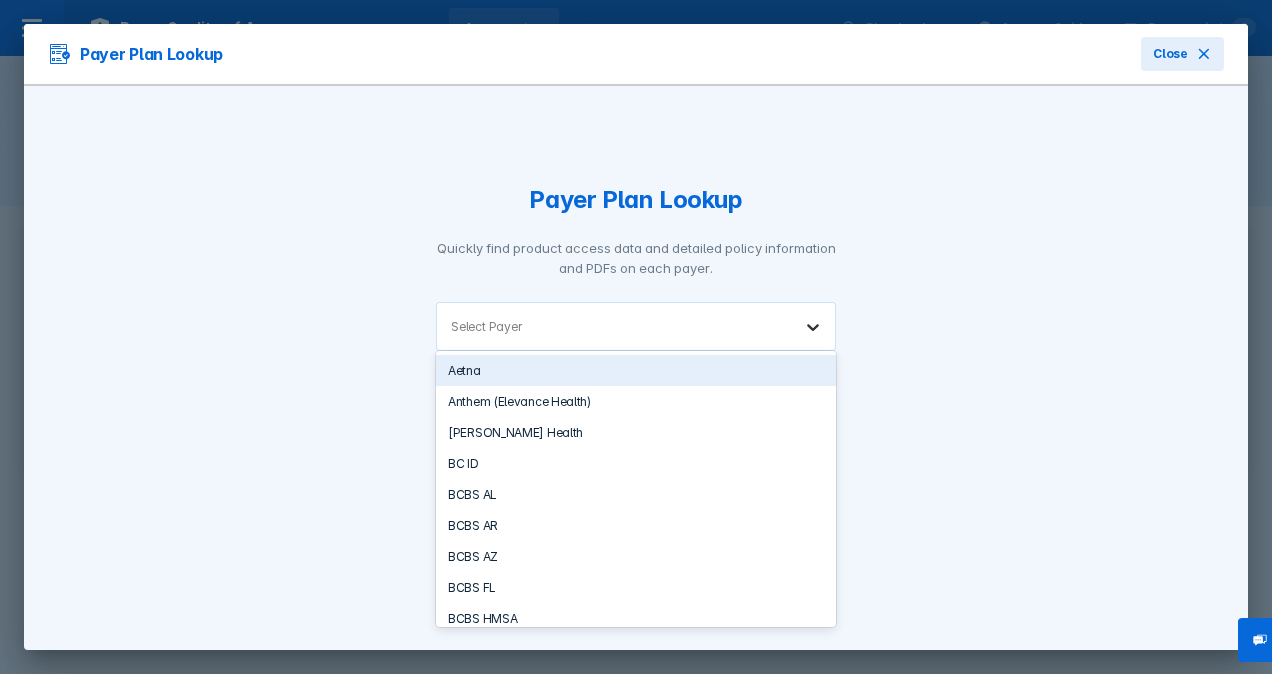 click at bounding box center [813, 327] 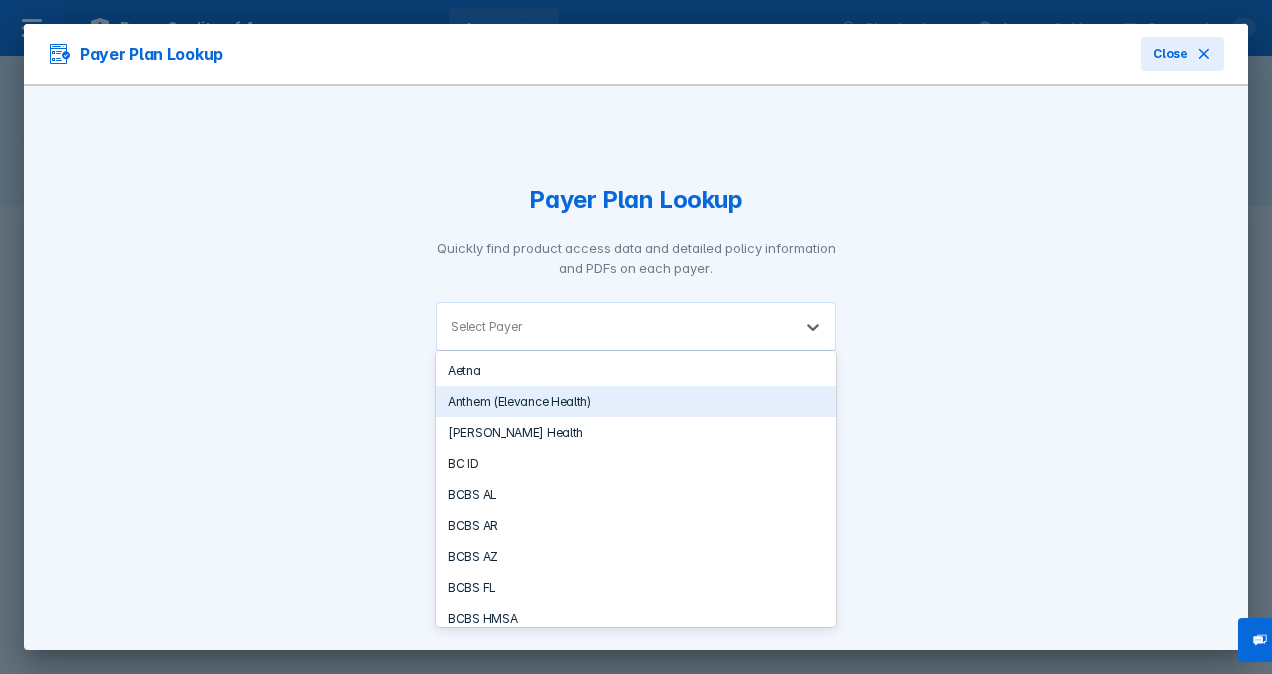 click on "Anthem (Elevance Health)" at bounding box center [636, 401] 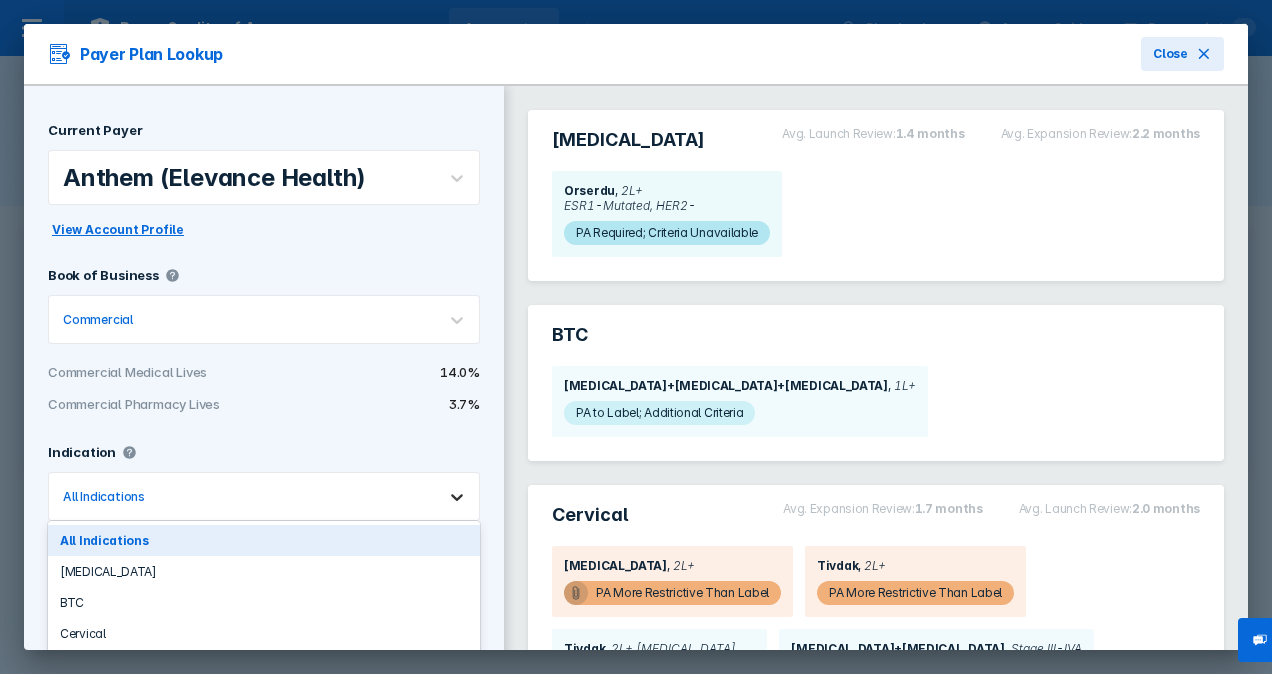 click 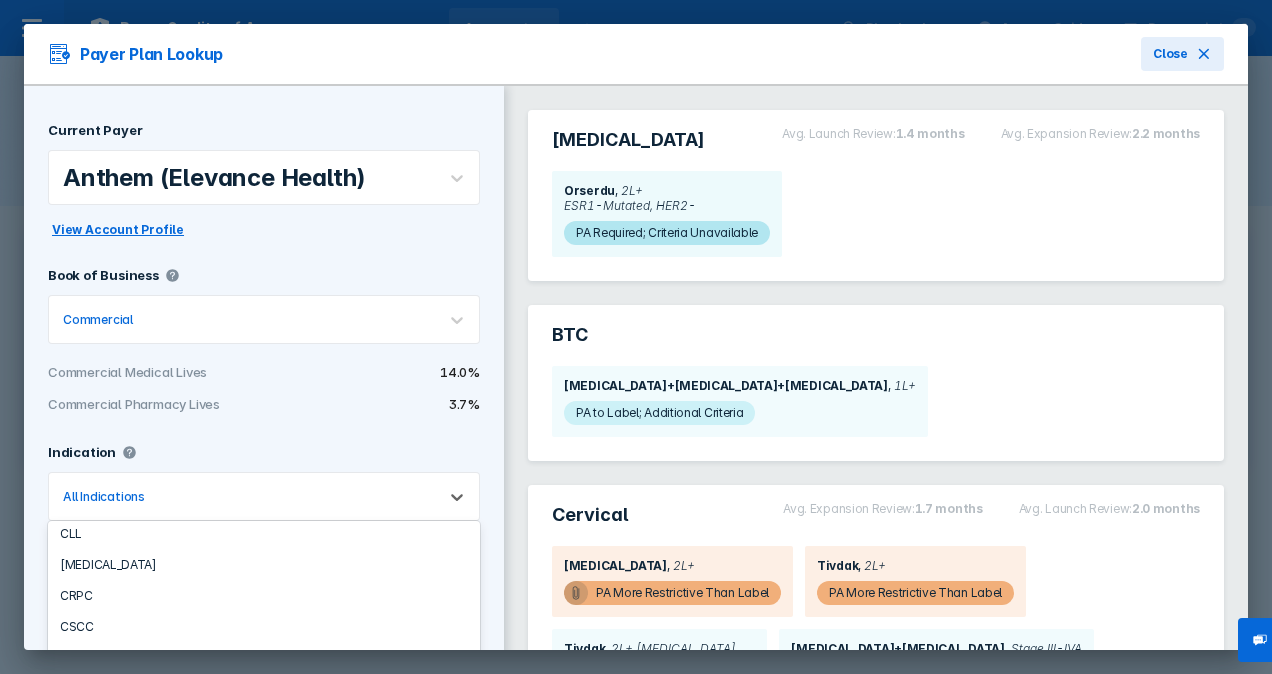 scroll, scrollTop: 121, scrollLeft: 0, axis: vertical 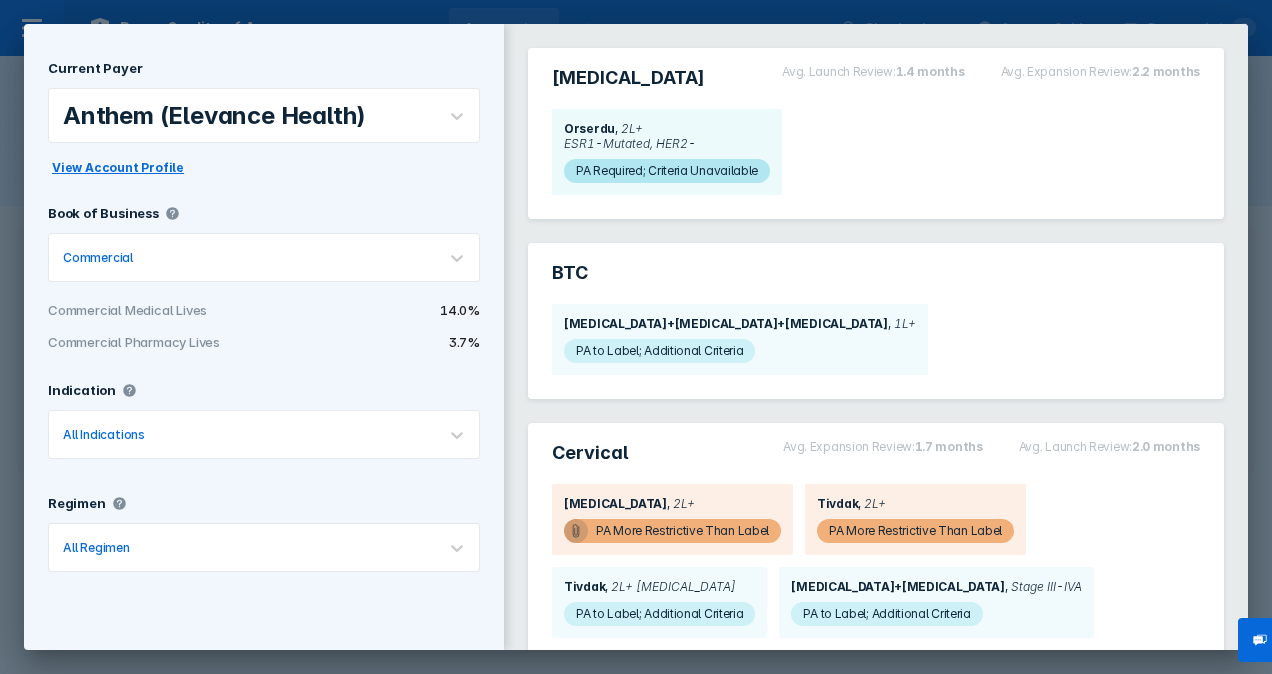 click on "All Indications" at bounding box center (242, 434) 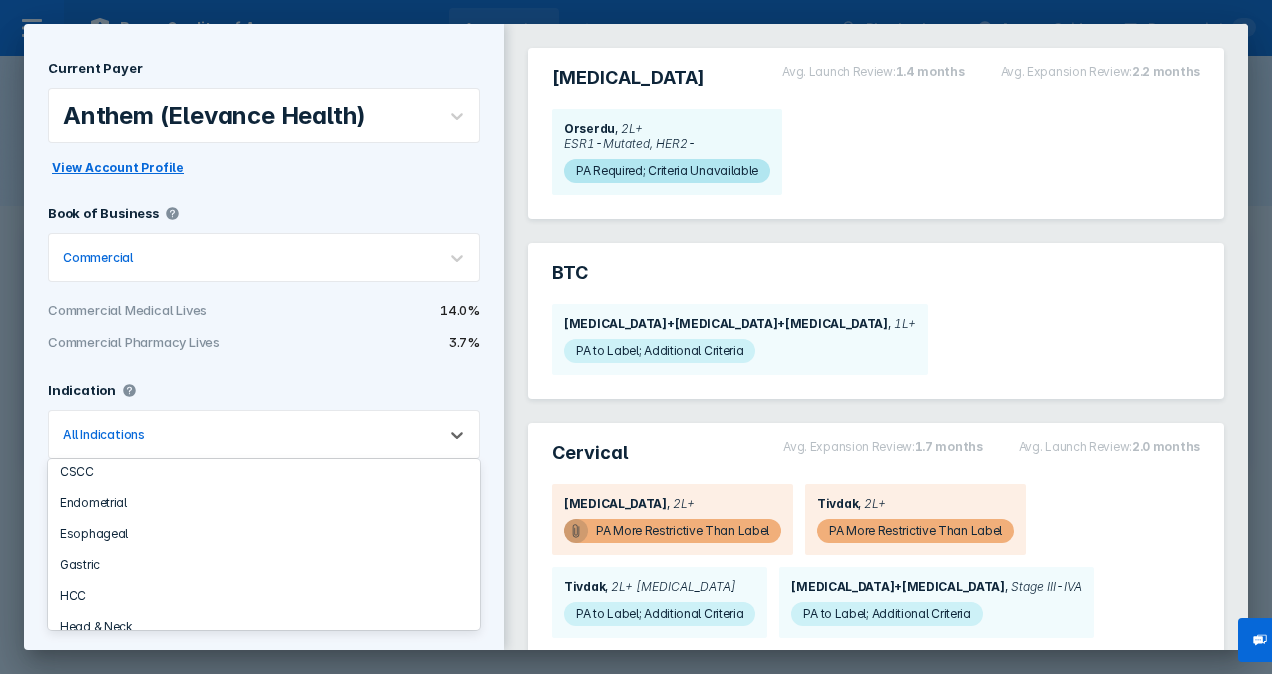 scroll, scrollTop: 216, scrollLeft: 0, axis: vertical 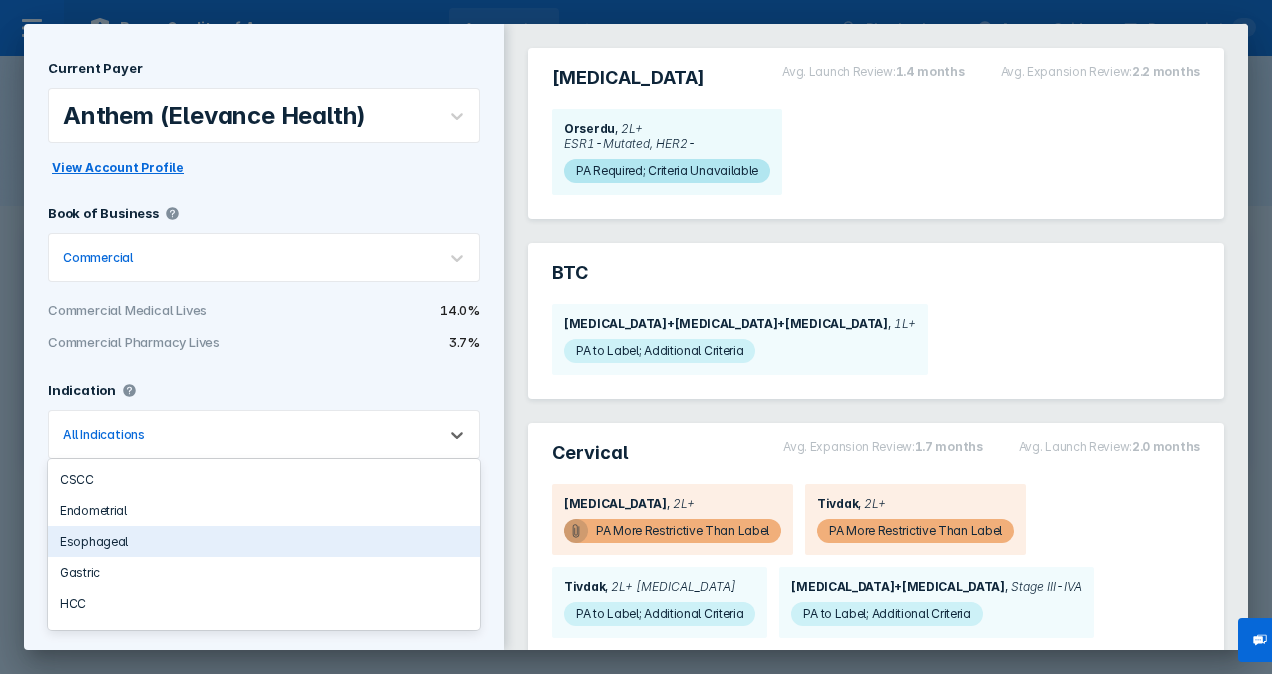 click on "Esophageal" at bounding box center (264, 541) 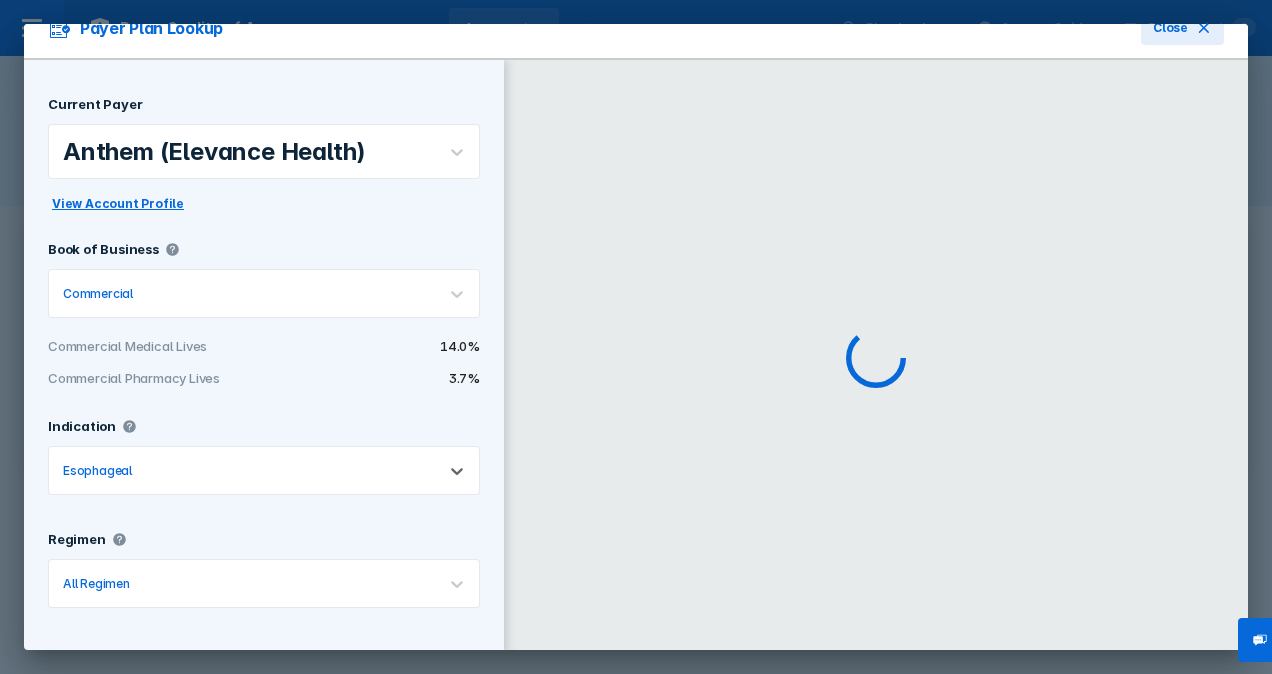 scroll, scrollTop: 62, scrollLeft: 0, axis: vertical 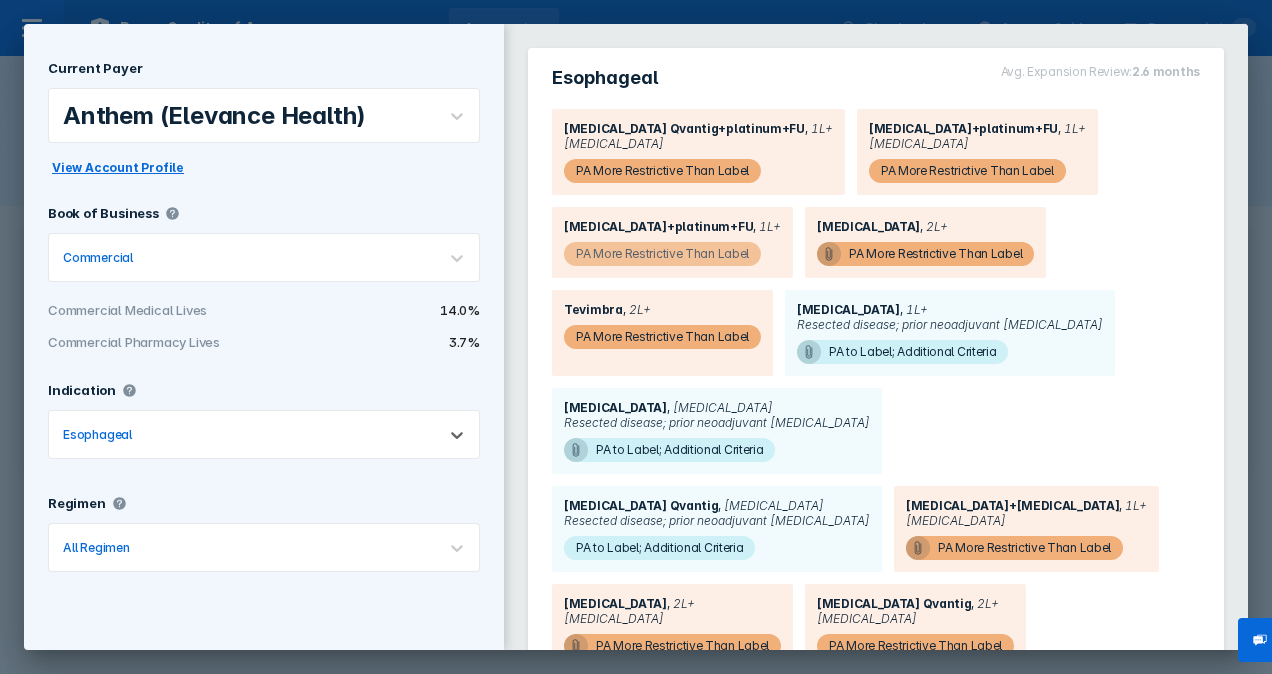 click on "PA More Restrictive Than Label" at bounding box center [662, 171] 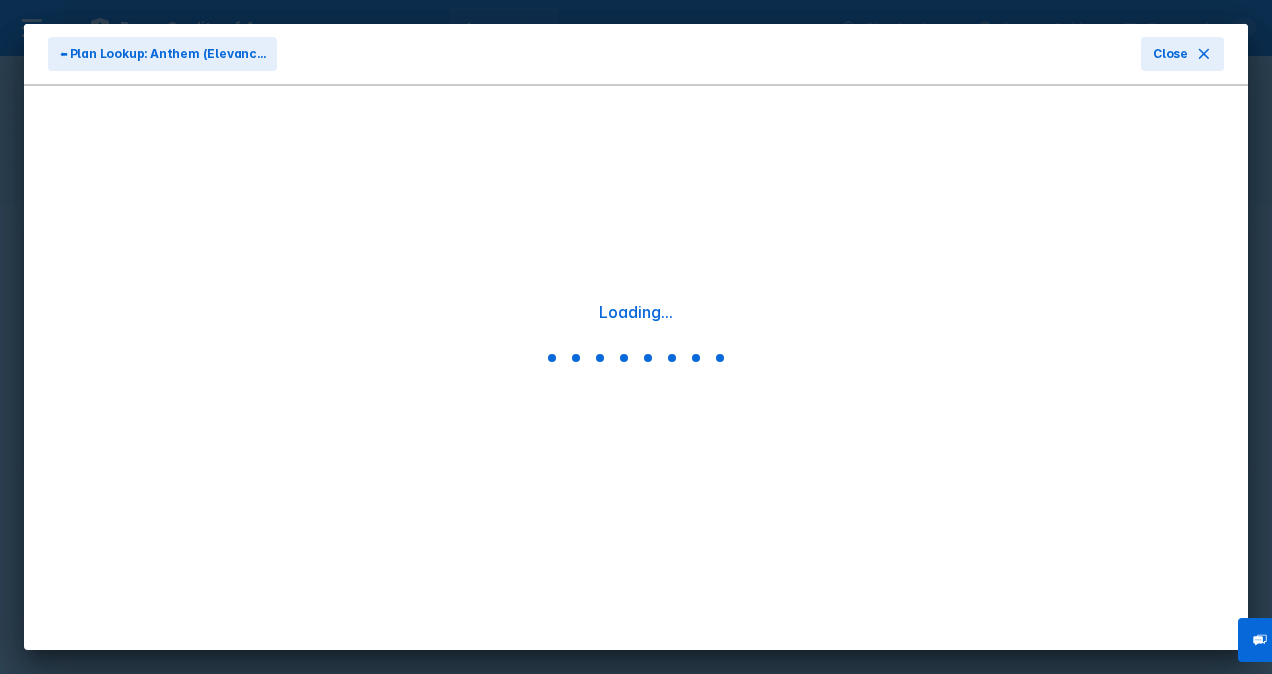 scroll, scrollTop: 0, scrollLeft: 0, axis: both 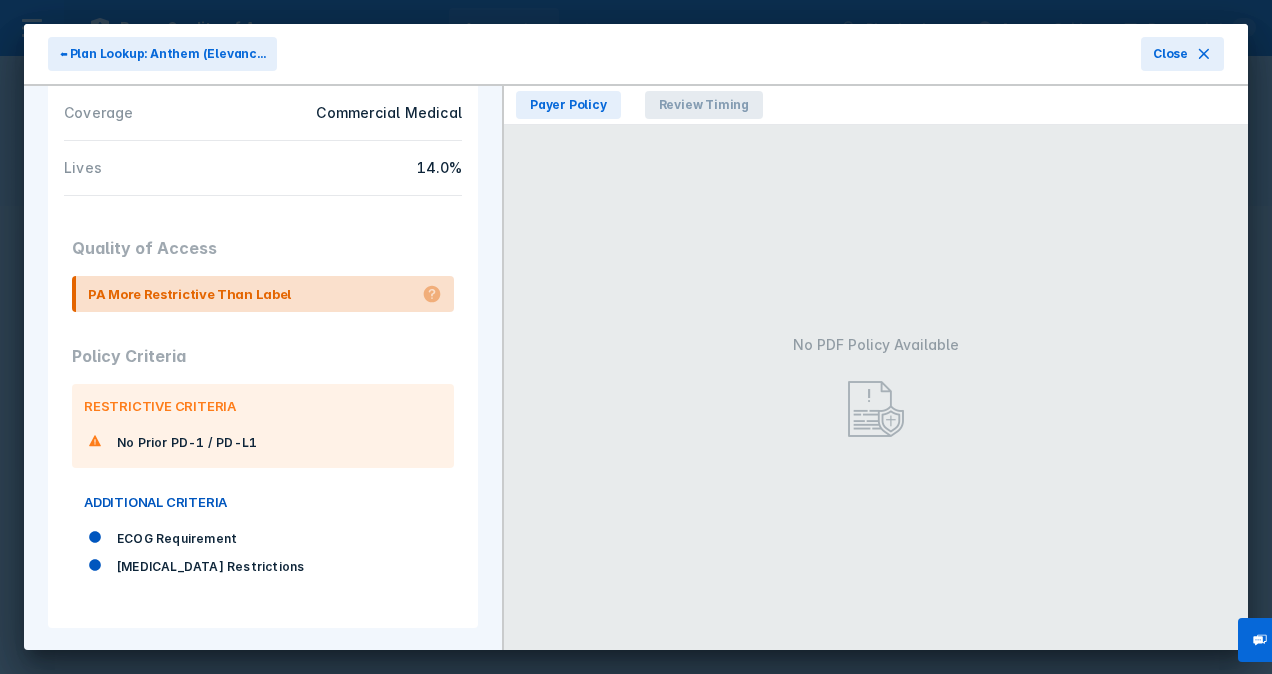 click on "Review Timing" at bounding box center [704, 105] 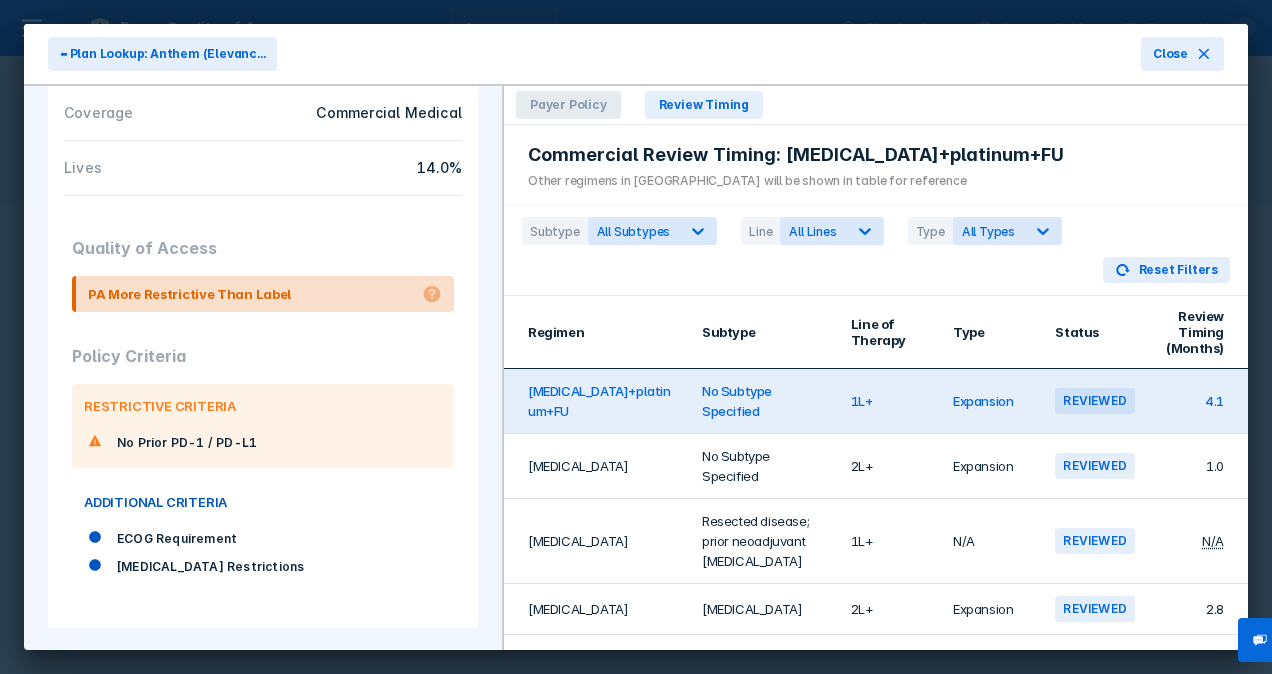 click on "Payer Policy" at bounding box center (568, 105) 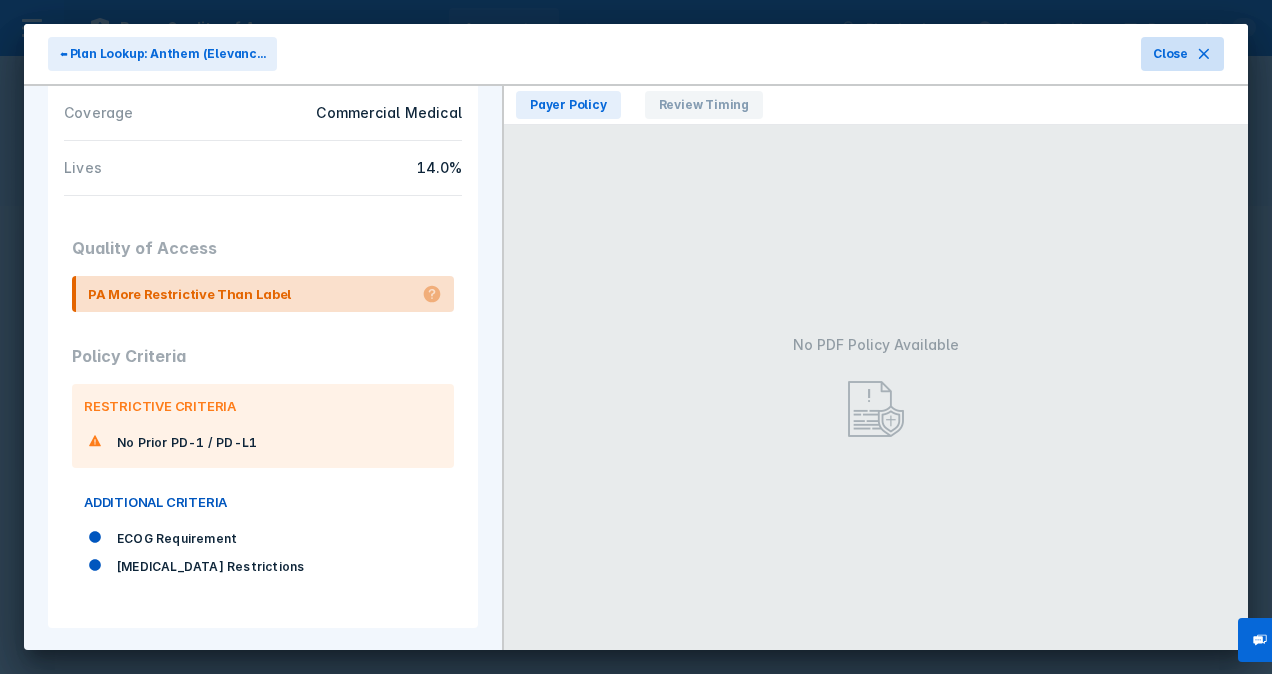 click on "Close" at bounding box center (1182, 54) 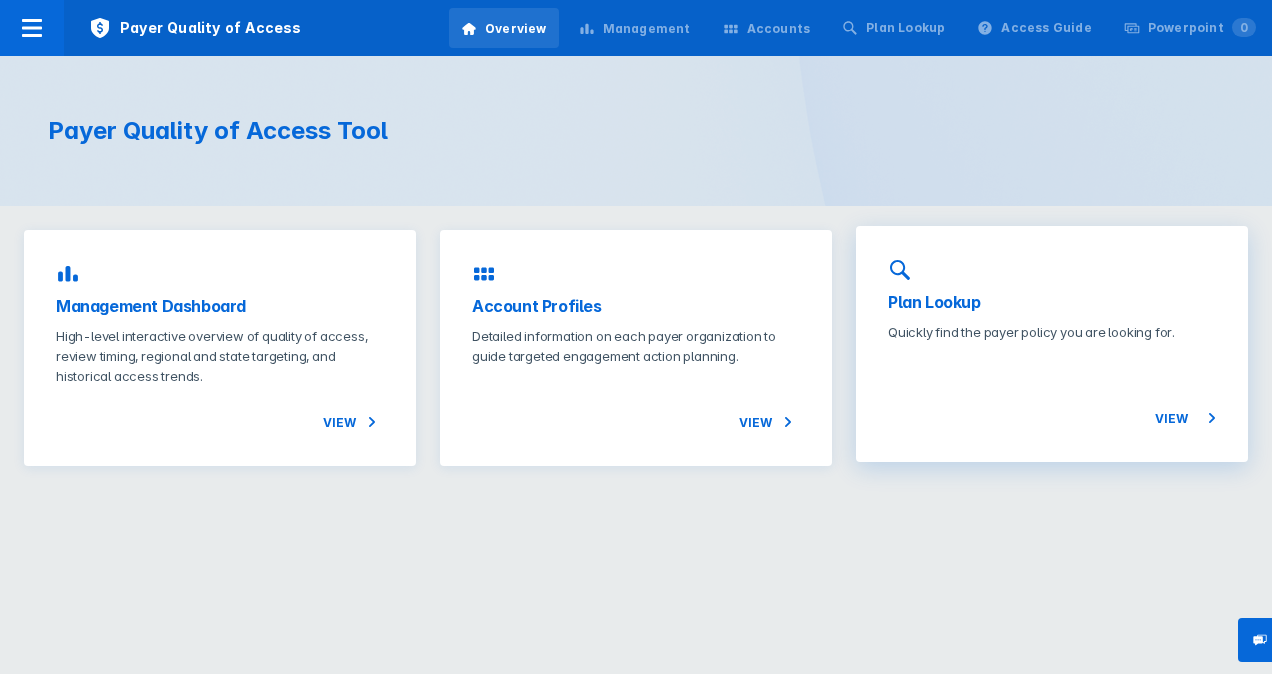 click on "View" at bounding box center [1052, 386] 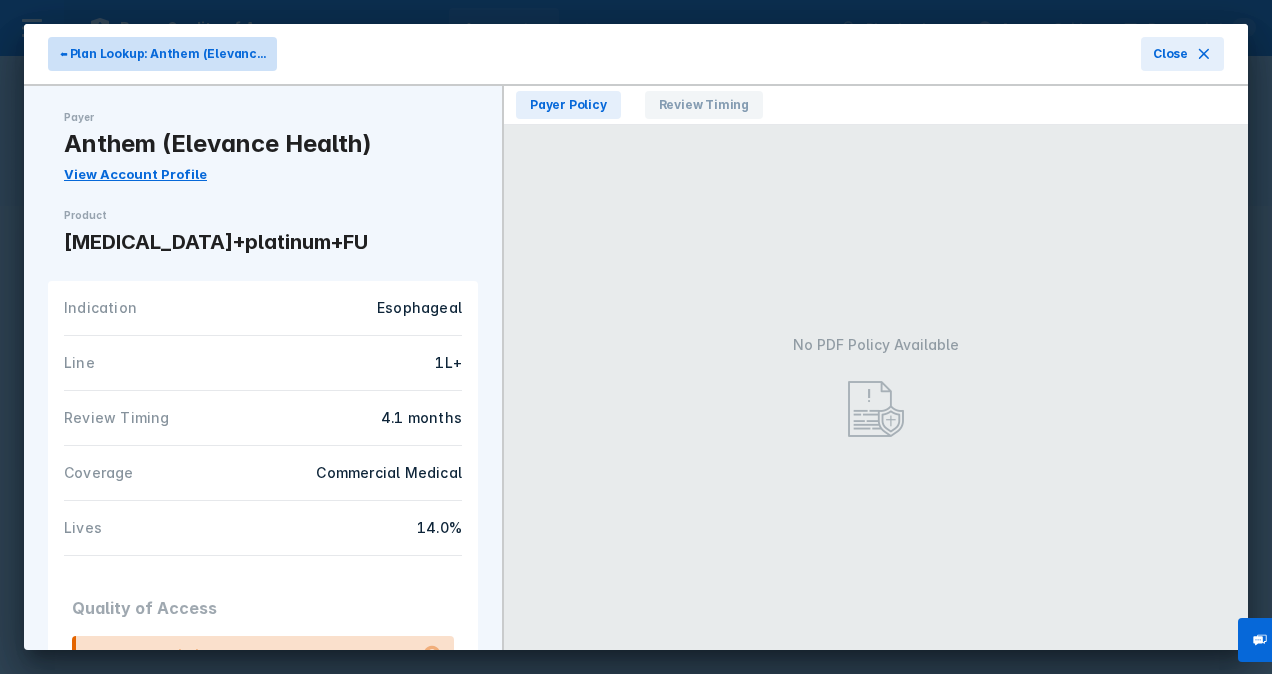 click on "⬅ Plan Lookup: Anthem (Elevanc..." at bounding box center (162, 54) 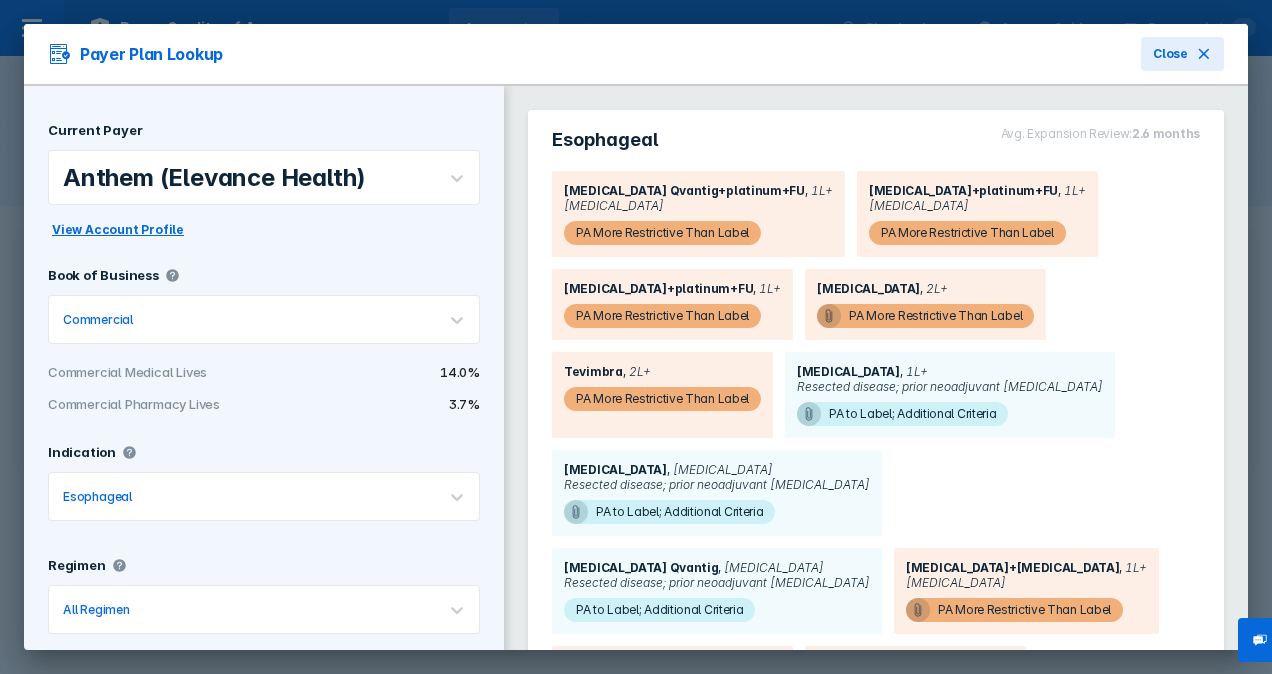 click on "Anthem (Elevance Health)" at bounding box center [242, 177] 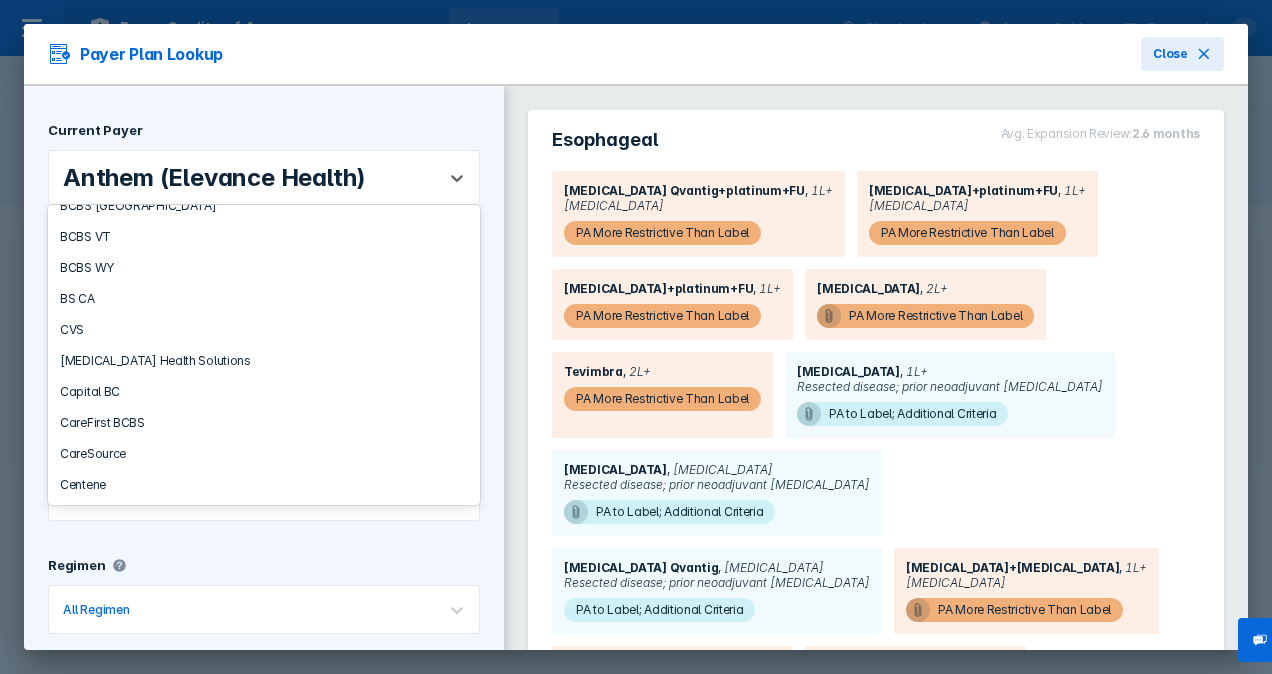 scroll, scrollTop: 634, scrollLeft: 0, axis: vertical 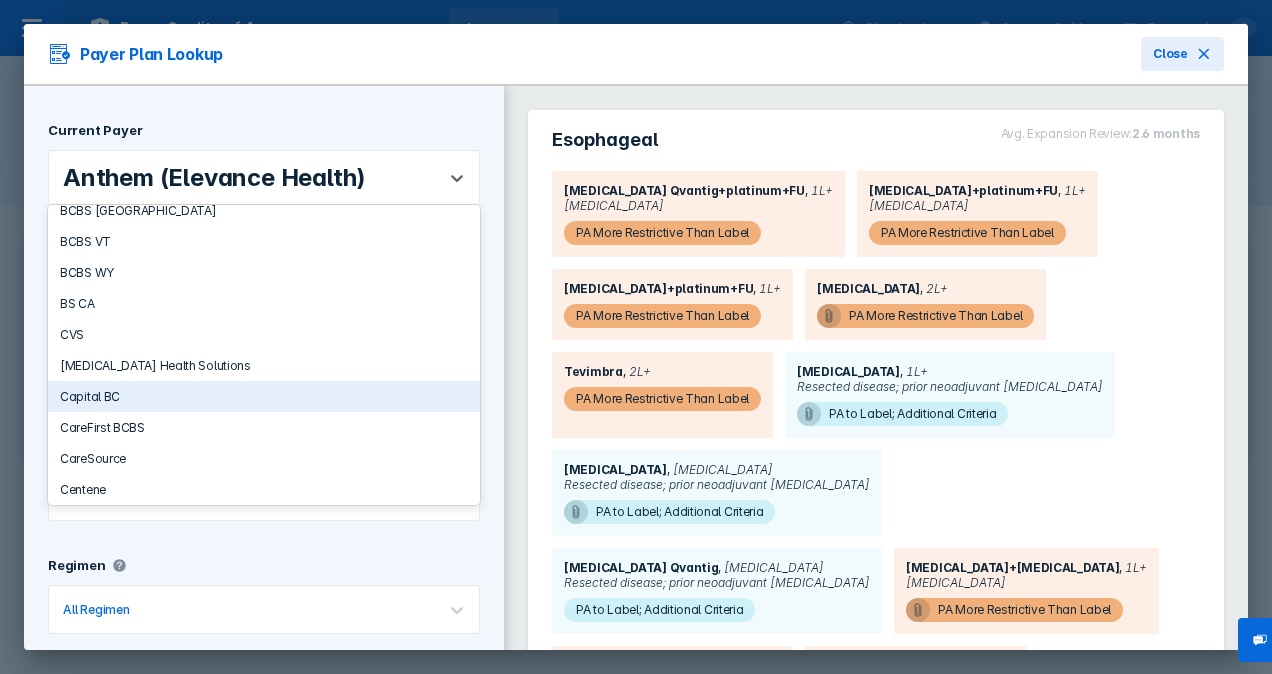 drag, startPoint x: 448, startPoint y: 336, endPoint x: 442, endPoint y: 354, distance: 18.973665 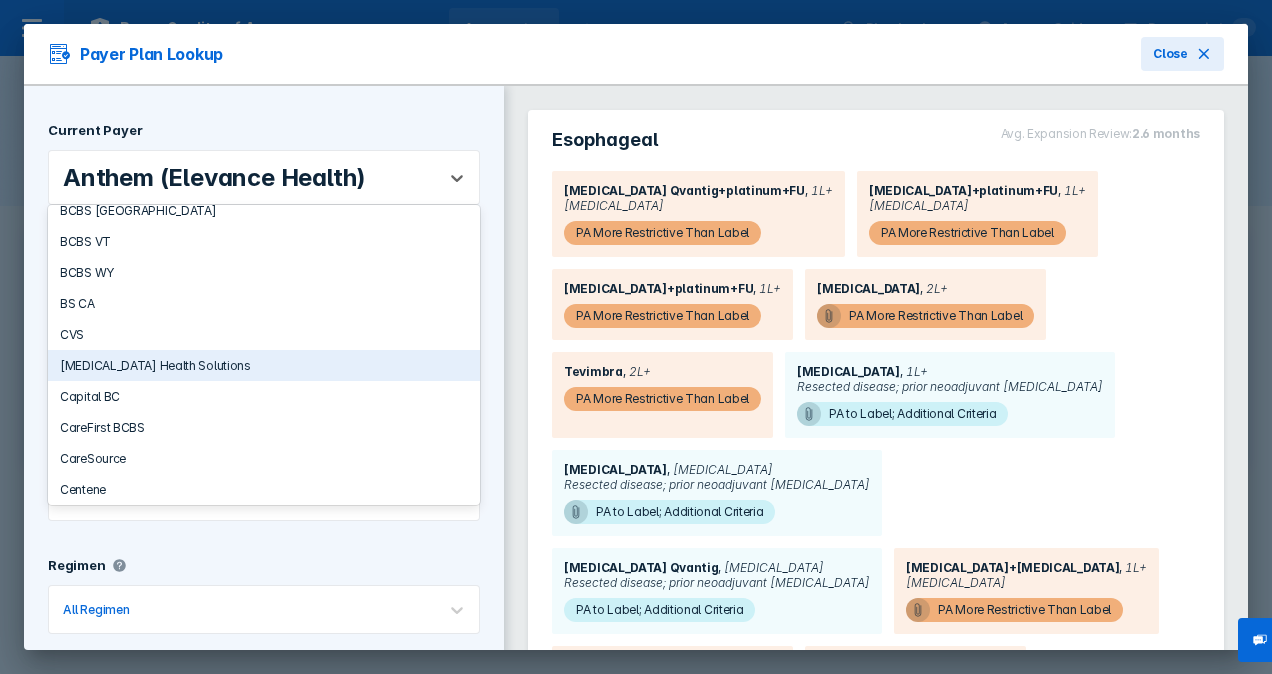scroll, scrollTop: 724, scrollLeft: 0, axis: vertical 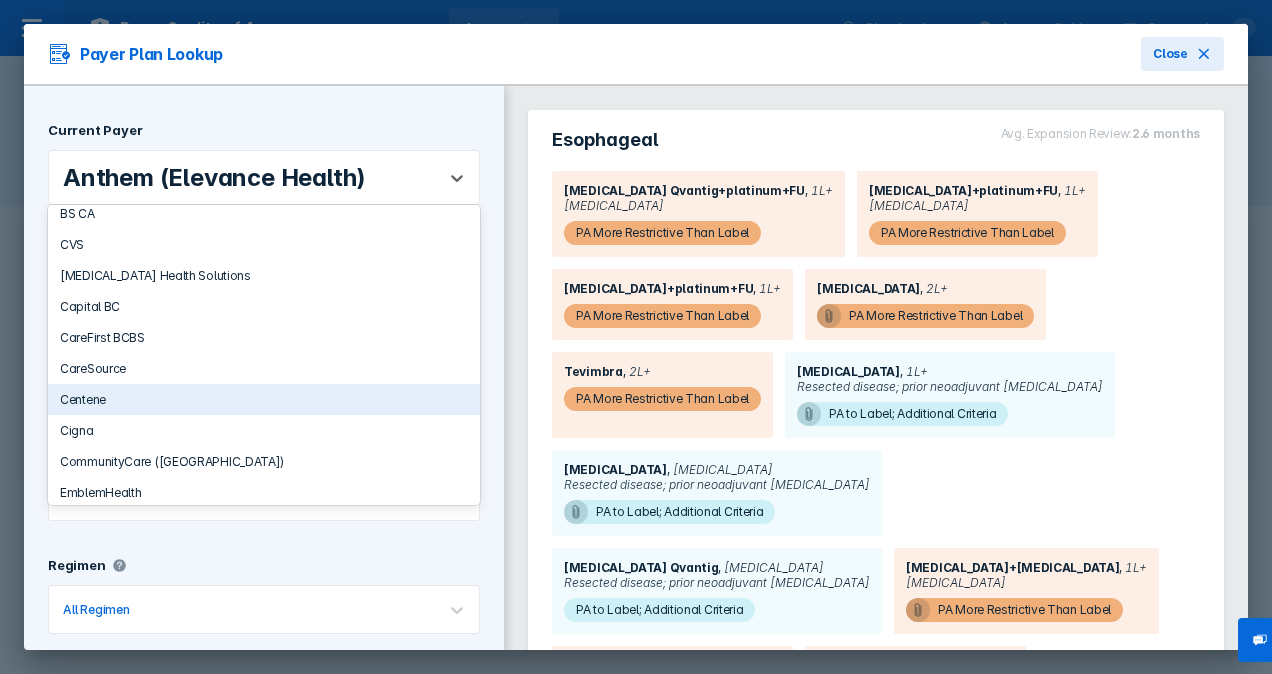 click on "Centene" at bounding box center (264, 399) 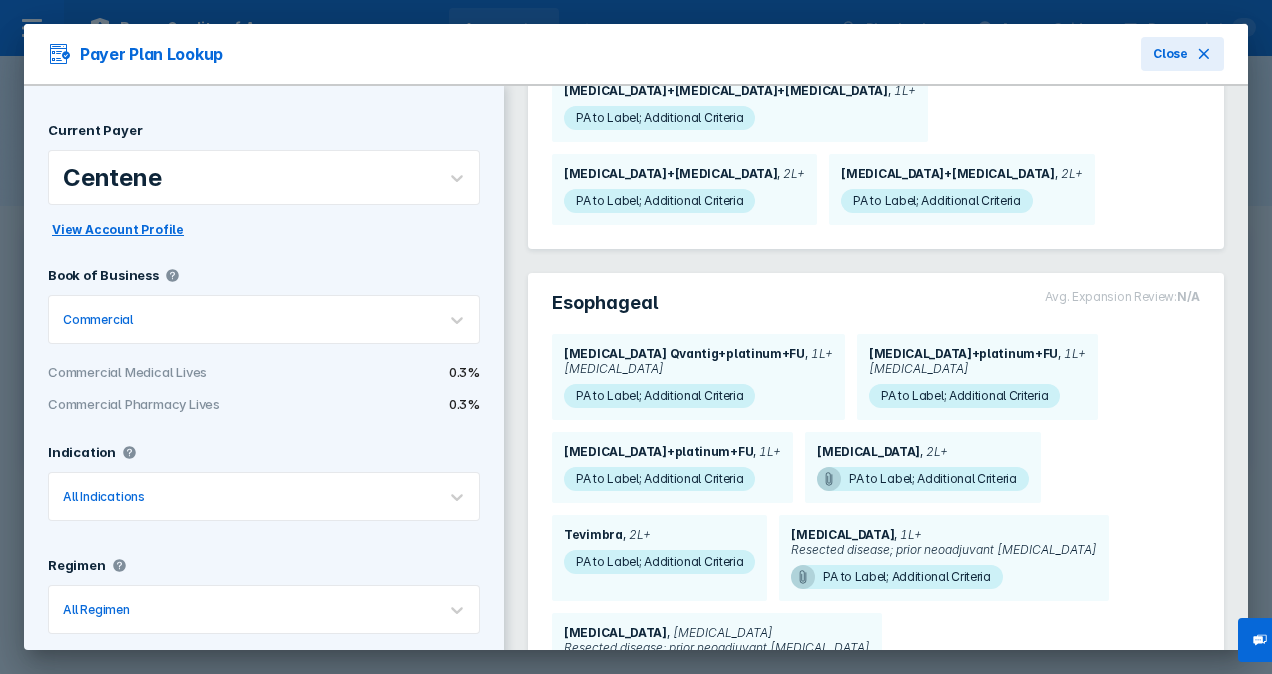 scroll, scrollTop: 2372, scrollLeft: 0, axis: vertical 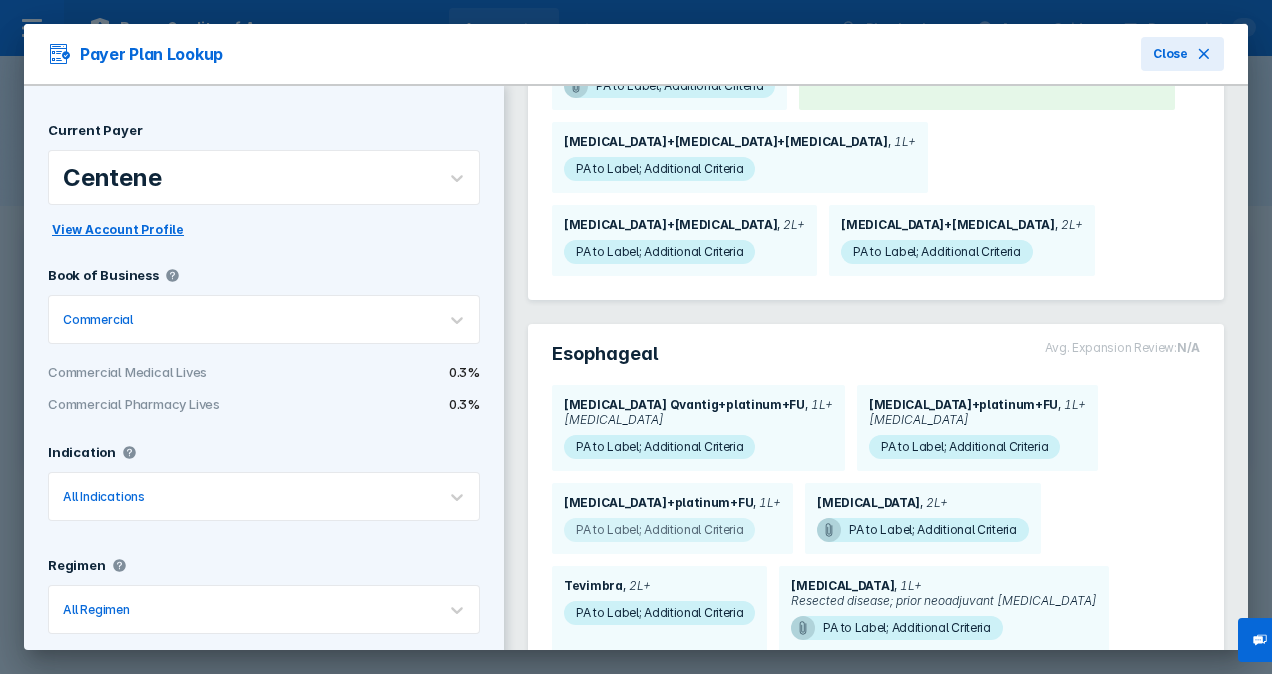 click on "PA to Label; Additional Criteria" at bounding box center (659, -1959) 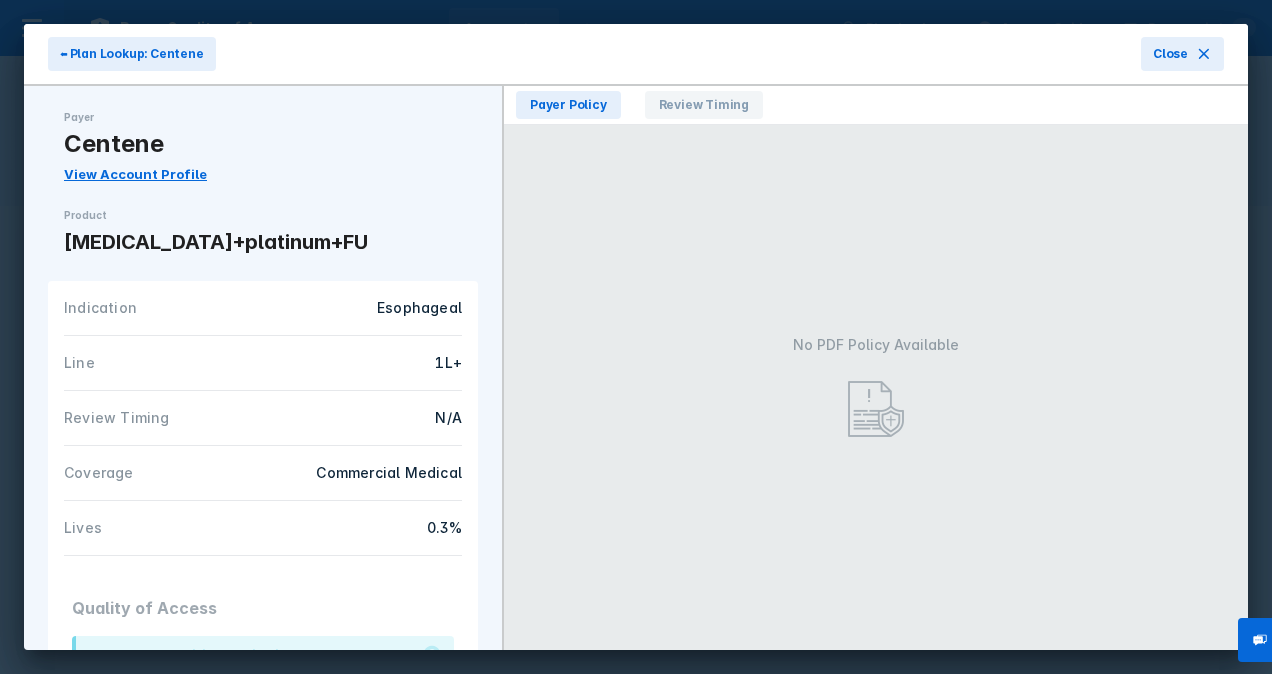 click on "No PDF Policy Available" at bounding box center [876, 387] 